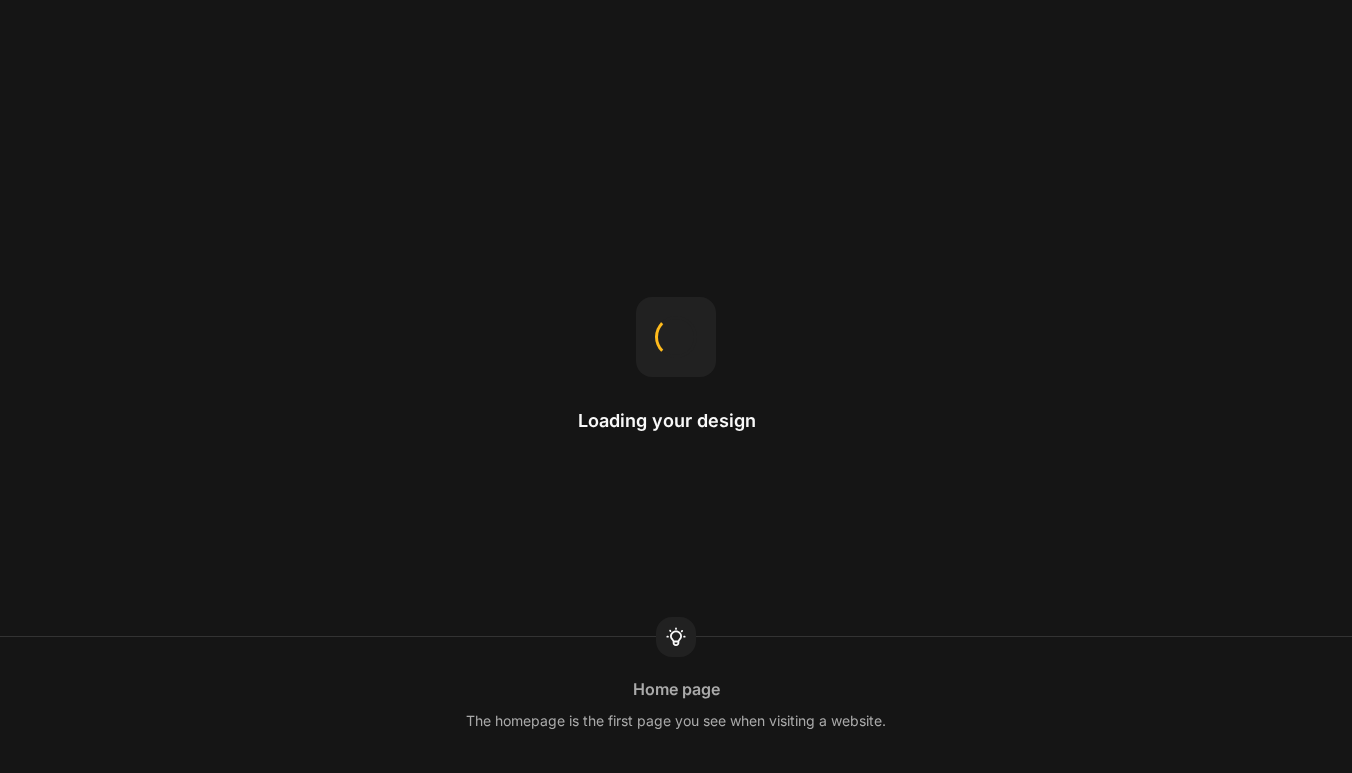 scroll, scrollTop: 0, scrollLeft: 0, axis: both 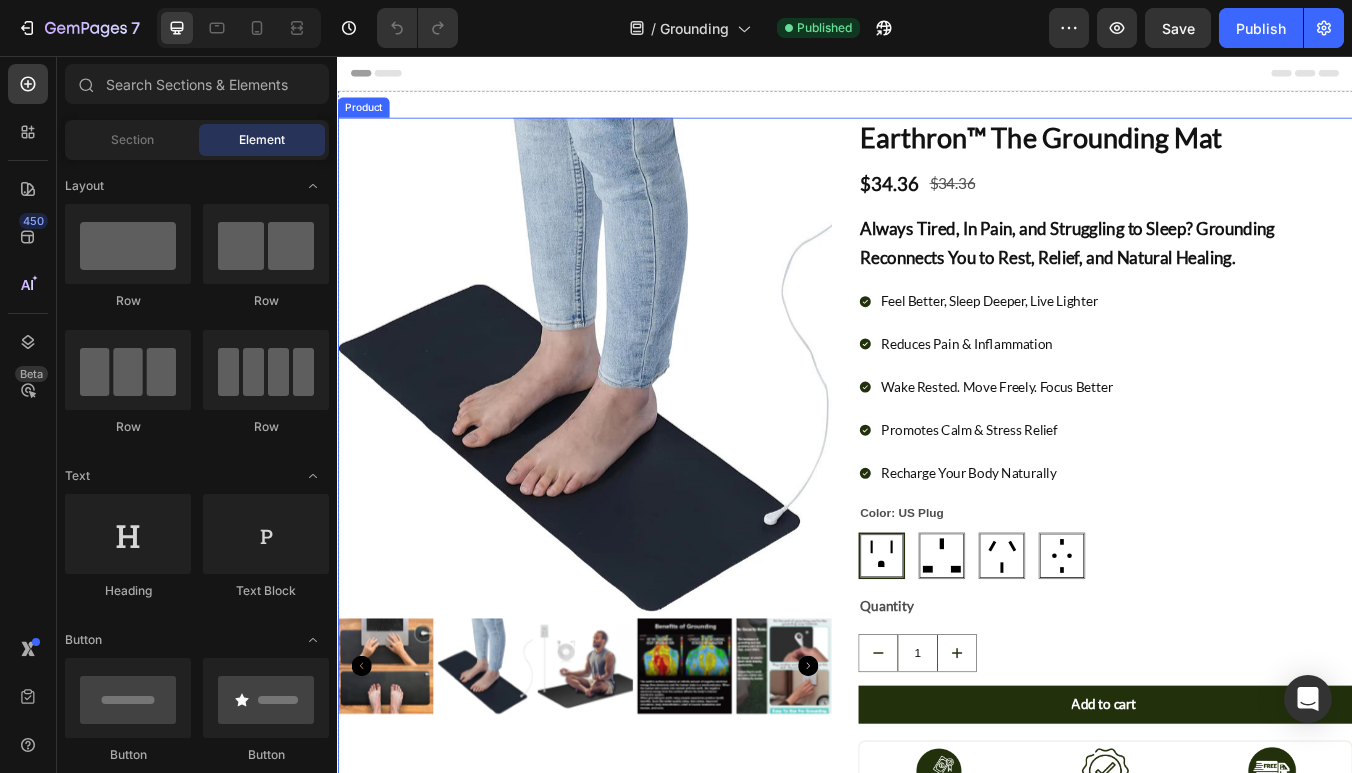 click on "Product Images Earthron™ The Grounding Mat Product Title $34.36 Product Price Product Price $34.36 Product Price Product Price Row Always Tired, In Pain, and Struggling to Sleep? Grounding Reconnects You to Rest, Relief, and Natural Healing. Heading Feel Better, Sleep Deeper, Live Lighter Reduces Pain & Inflammation Wake Rested. Move Freely. Focus Better Promotes Calm & Stress Relief Recharge Your Body Naturally Item List Color: US Plug US Plug US Plug UK plug UK plug AU plug AU plug EU Plug EU Plug Product Variants & Swatches Quantity Text Block
1
Product Quantity Add to cart Add to Cart Image 120-Day Money  Back Guarantee Text Block Row Row Image 1 Year Warranty Text Block Row Image Free Express  Shipping Text Block Row Row Row Image [FIRST] [LAST] Heading Row [DATE] at [TIME] Heading Image Row Text Block Image Like Heading Row Image Comment Heading Row Image Share Heading Row Row Row Product" at bounding box center [937, 2952] 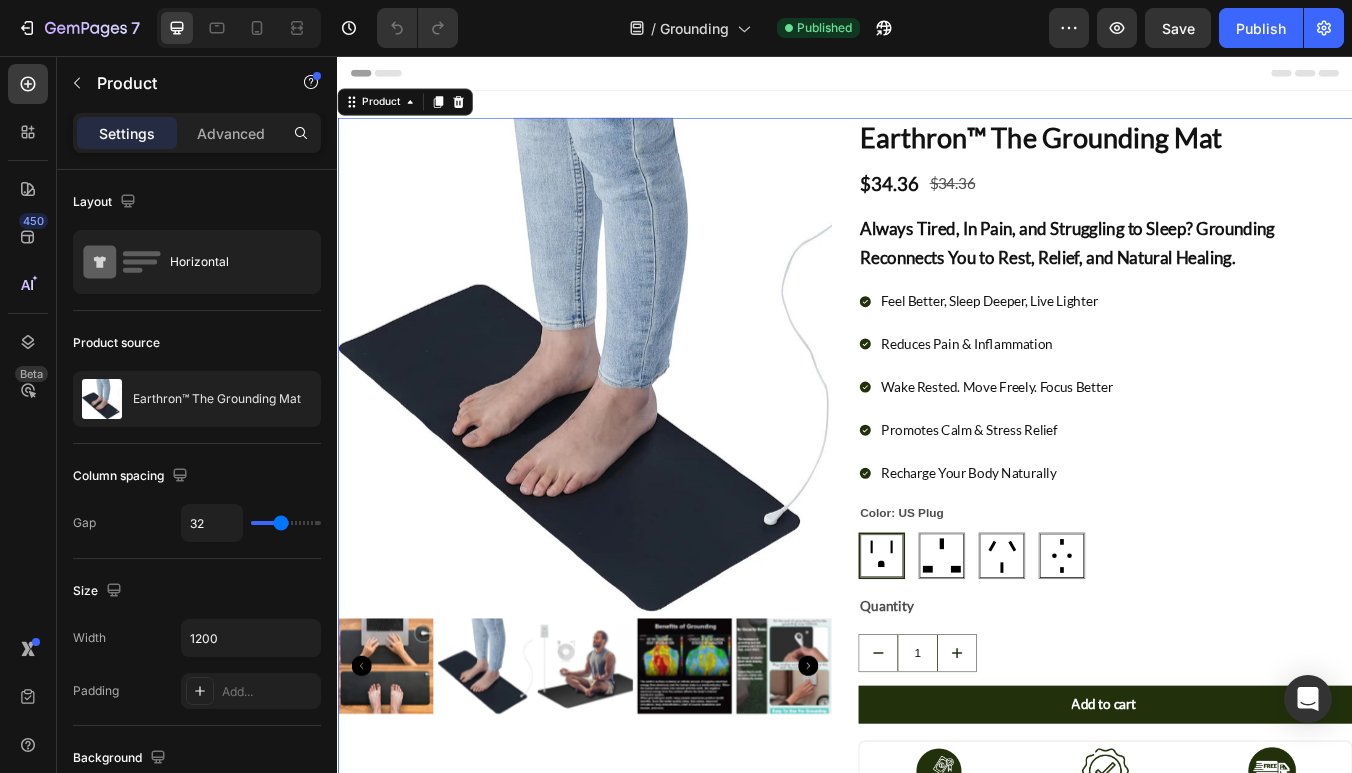 click on "Product Images Earthron™ The Grounding Mat Product Title $34.36 Product Price Product Price $34.36 Product Price Product Price Row Always Tired, In Pain, and Struggling to Sleep? Grounding Reconnects You to Rest, Relief, and Natural Healing. Heading Feel Better, Sleep Deeper, Live Lighter Reduces Pain & Inflammation Wake Rested. Move Freely. Focus Better Promotes Calm & Stress Relief Recharge Your Body Naturally Item List Color: US Plug US Plug US Plug UK plug UK plug AU plug AU plug EU Plug EU Plug Product Variants & Swatches Quantity Text Block
1
Product Quantity Add to cart Add to Cart Image 120-Day Money  Back Guarantee Text Block Row Row Image 1 Year Warranty Text Block Row Image Free Express  Shipping Text Block Row Row Row Image Liam Mcdowell Heading Row March 1 at 03:17pm Heading Image Row Text Block Image Like Heading Row Image Comment Heading Row Image Share Heading Row Row Row Product   0" at bounding box center [937, 2952] 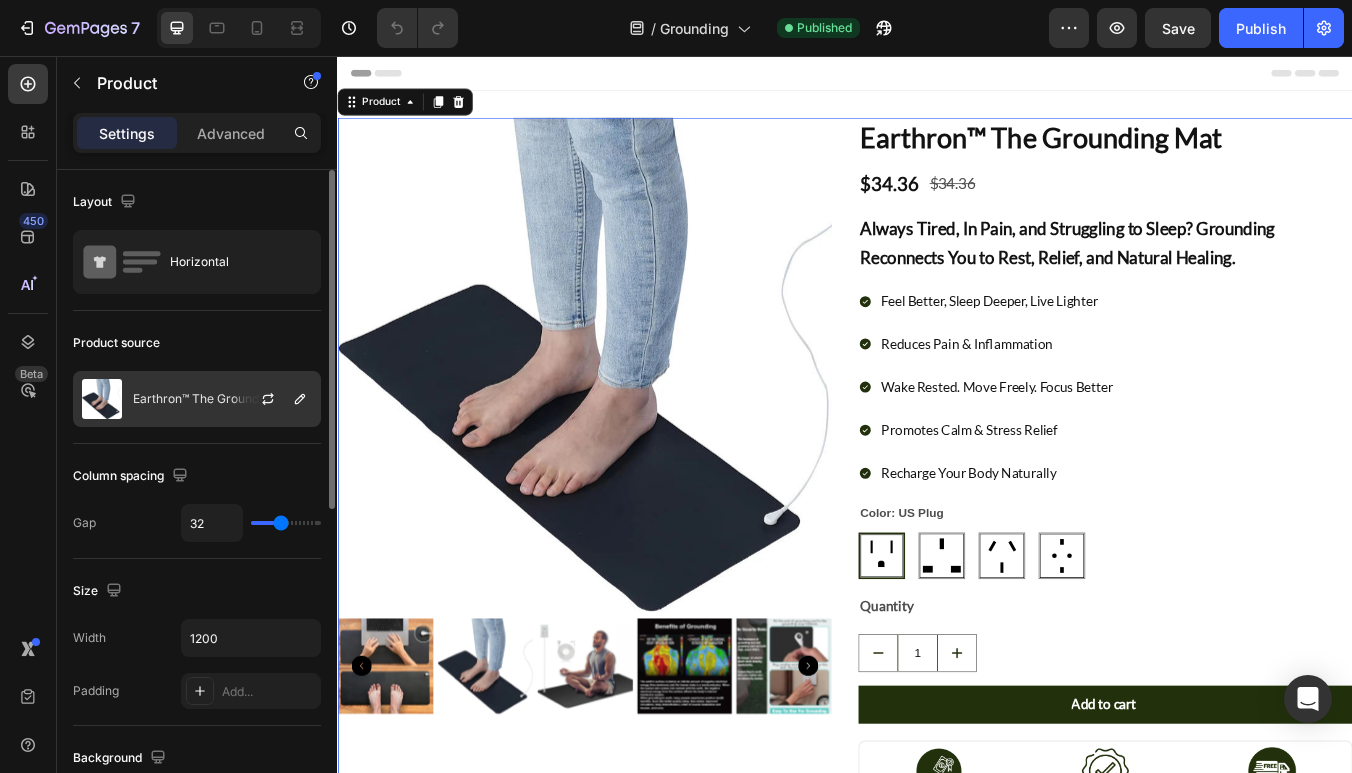 click at bounding box center (276, 399) 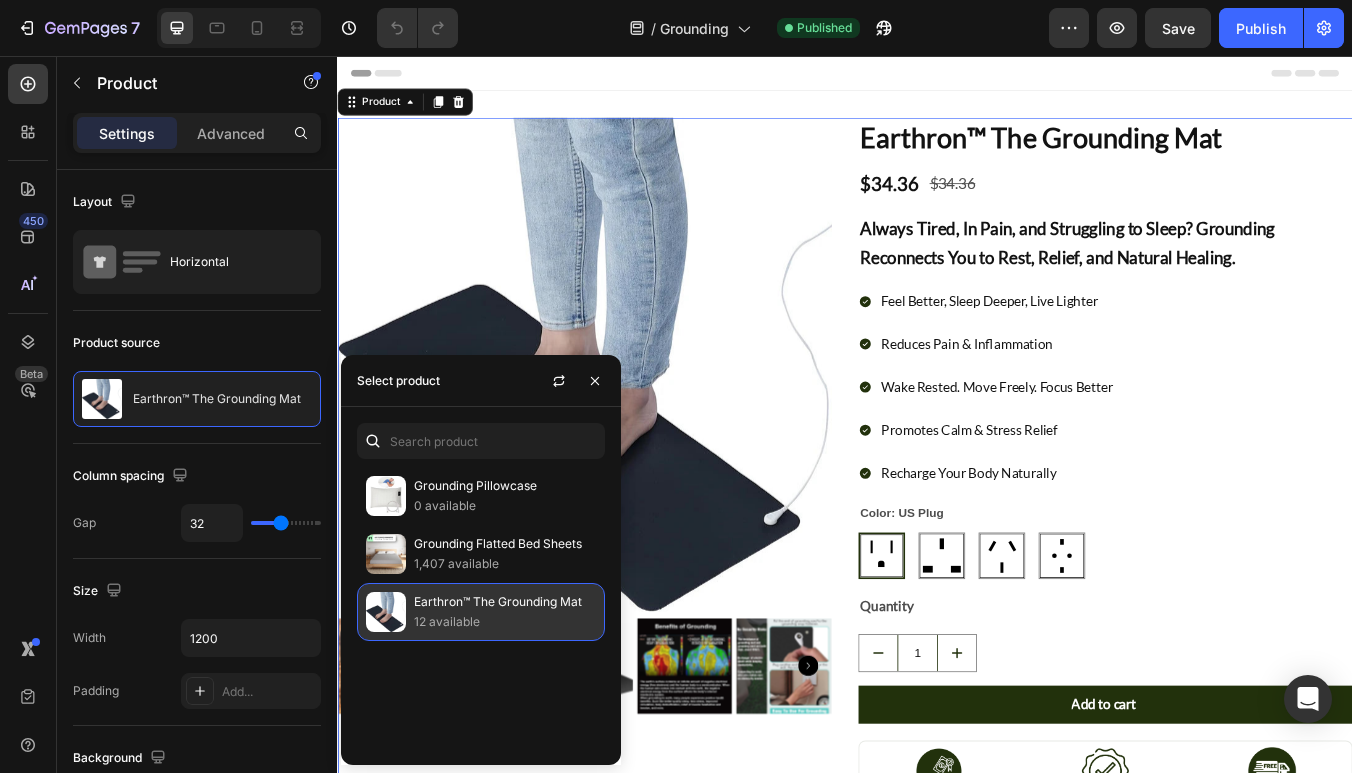 click on "12 available" at bounding box center (505, 622) 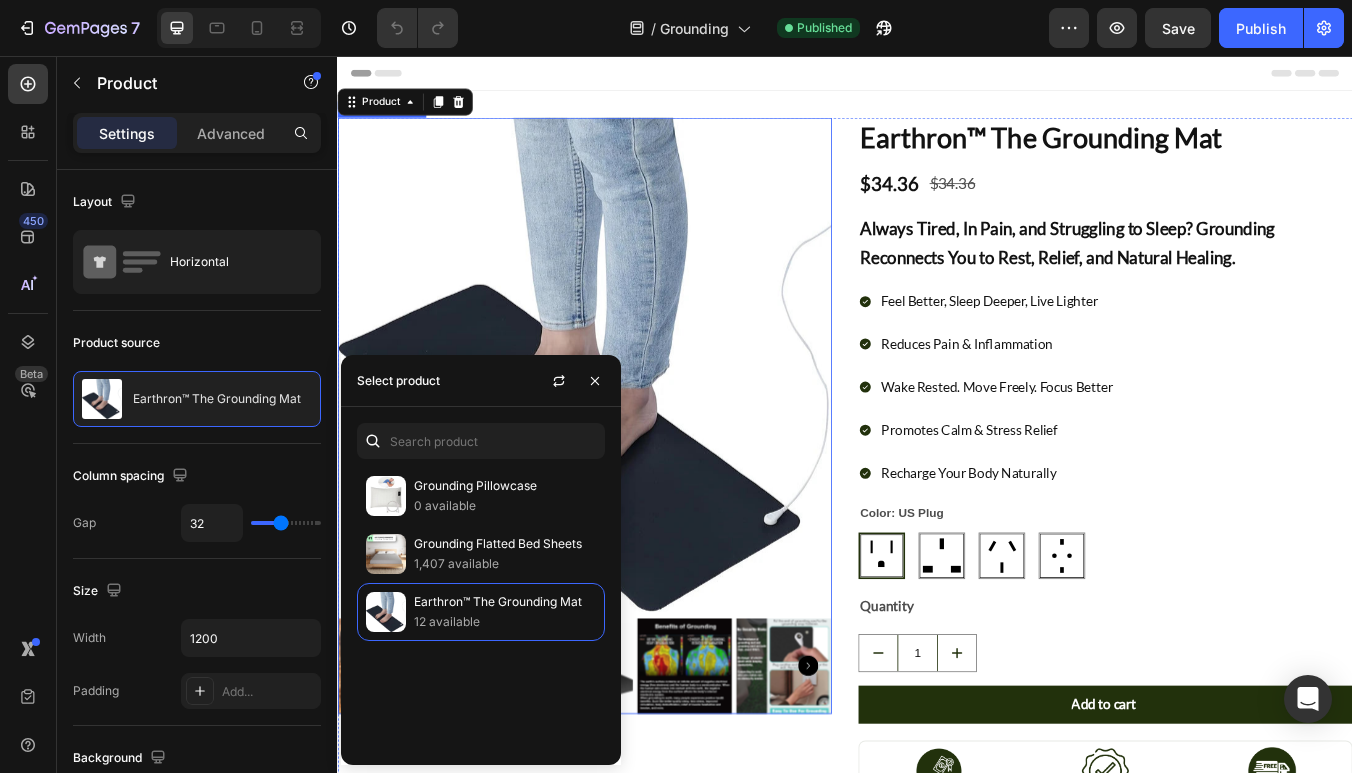 click at bounding box center [629, 421] 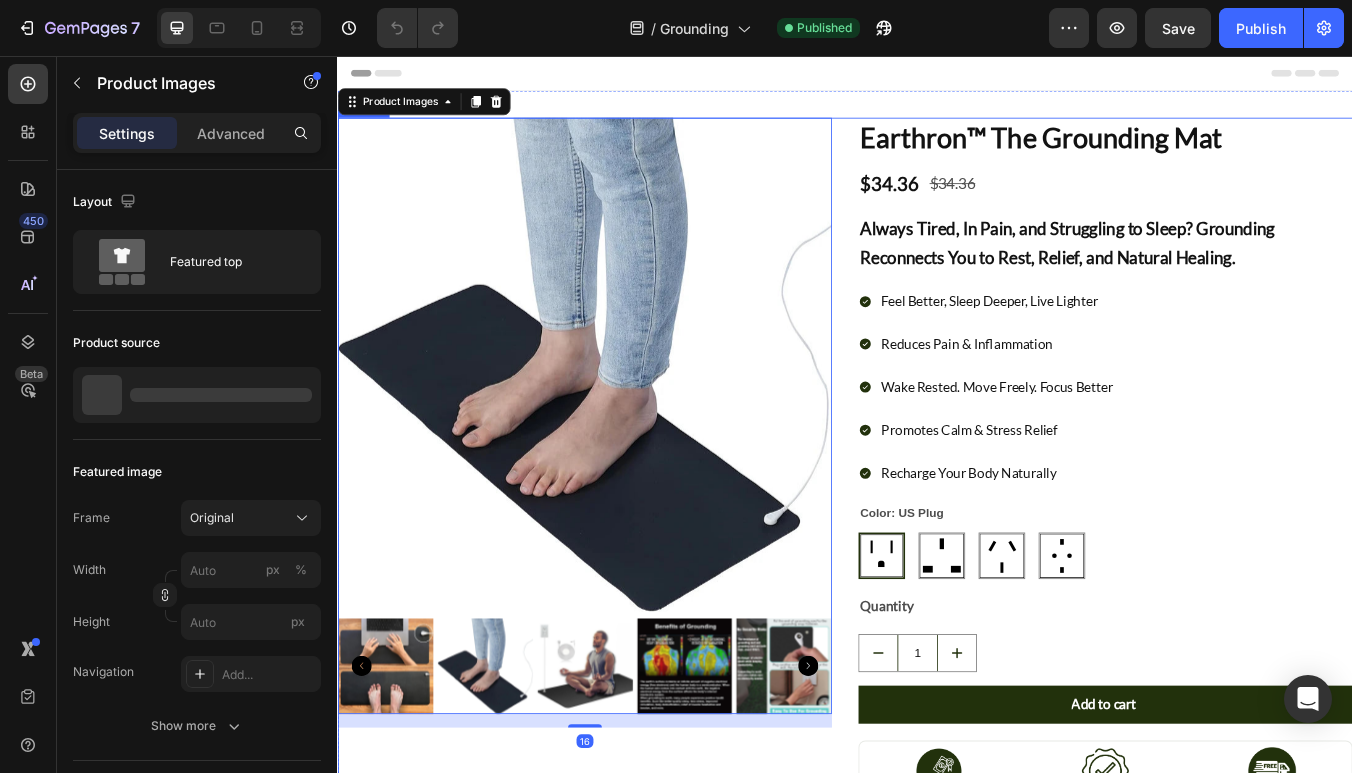 click on "Product Images   16 Earthron™ The Grounding Mat Product Title $34.36 Product Price Product Price $34.36 Product Price Product Price Row Always Tired, In Pain, and Struggling to Sleep? Grounding Reconnects You to Rest, Relief, and Natural Healing. Heading Feel Better, Sleep Deeper, Live Lighter Reduces Pain & Inflammation Wake Rested. Move Freely. Focus Better Promotes Calm & Stress Relief Recharge Your Body Naturally Item List Color: US Plug US Plug US Plug UK plug UK plug AU plug AU plug EU Plug EU Plug Product Variants & Swatches Quantity Text Block
1
Product Quantity Add to cart Add to Cart Image 120-Day Money  Back Guarantee Text Block Row Row Image 1 Year Warranty Text Block Row Image Free Express  Shipping Text Block Row Row Row Image Liam Mcdowell Heading Row March 1 at 03:17pm Heading Image Row Text Block Image Like Heading Row Image Comment Heading Row Image Share Heading Row Row Row Product" at bounding box center [937, 2952] 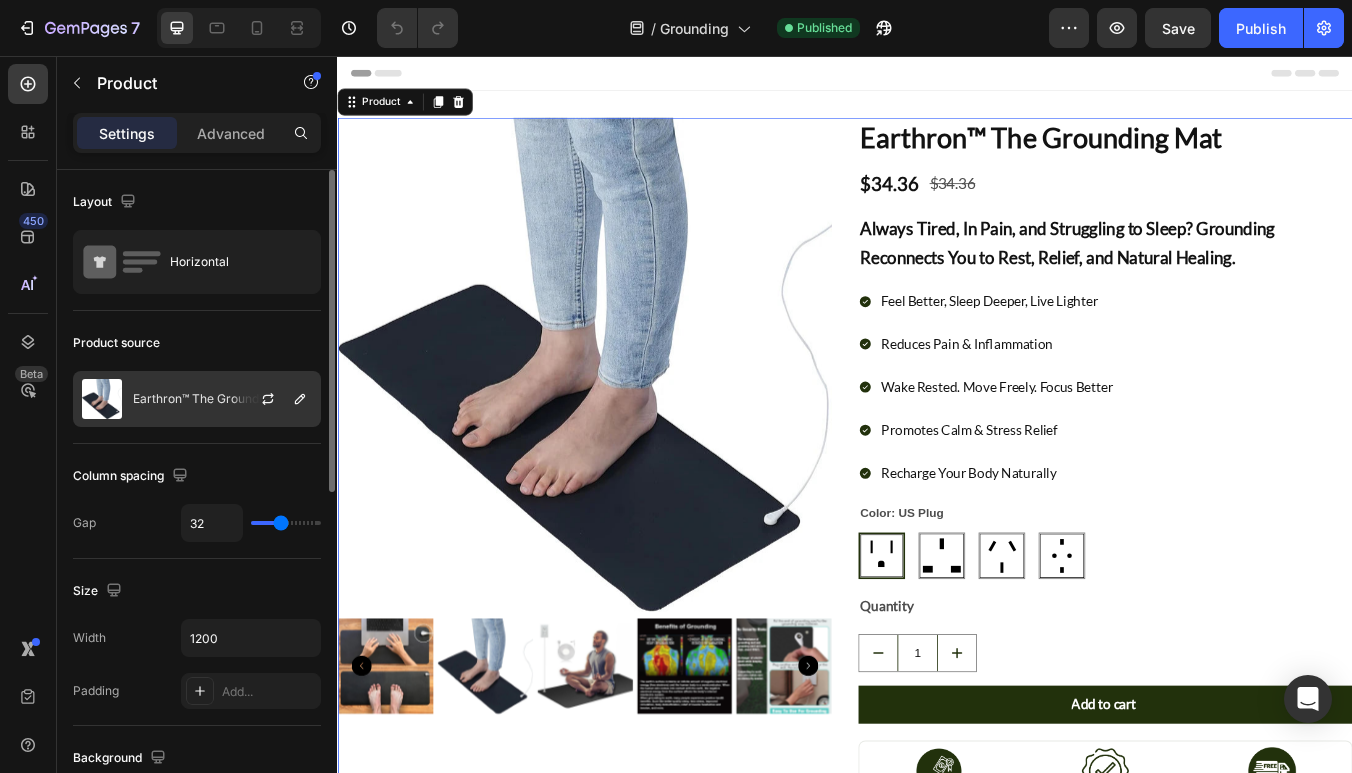 click at bounding box center [276, 399] 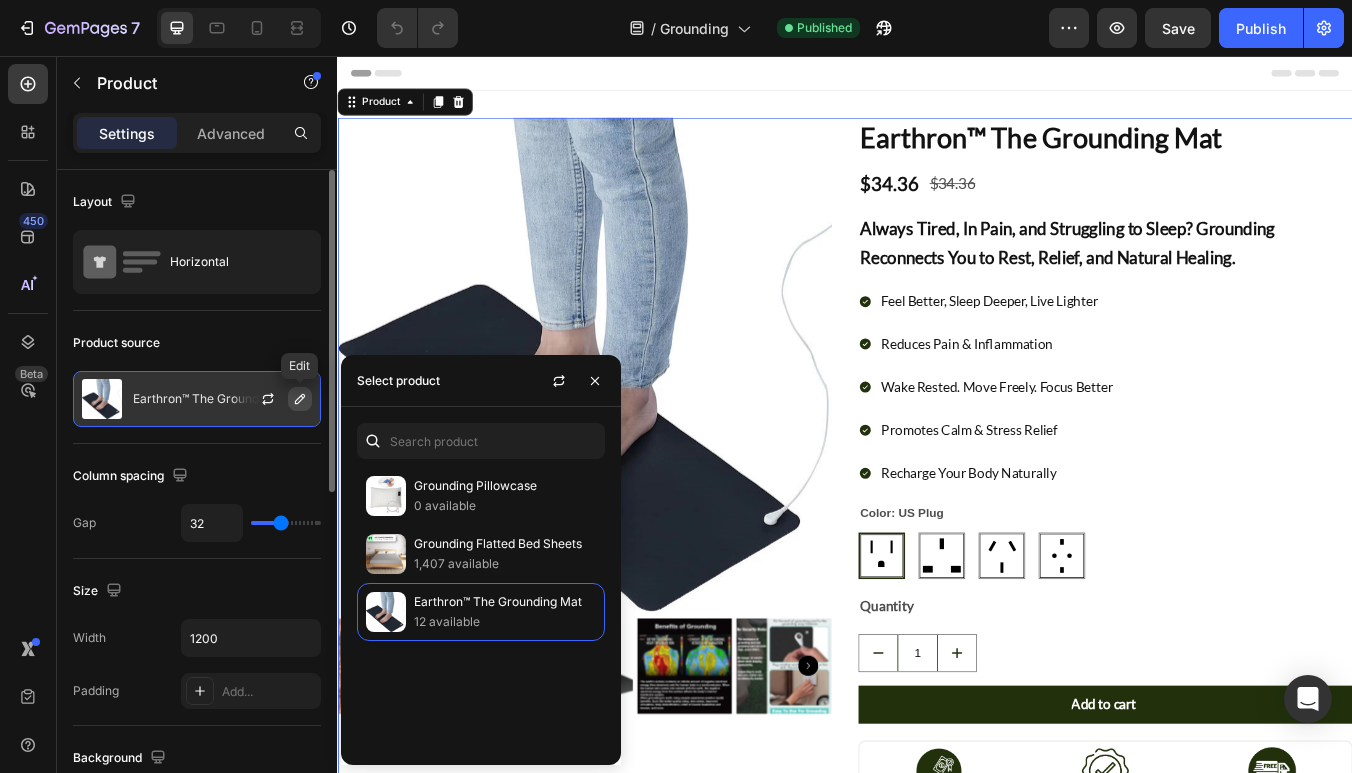 click 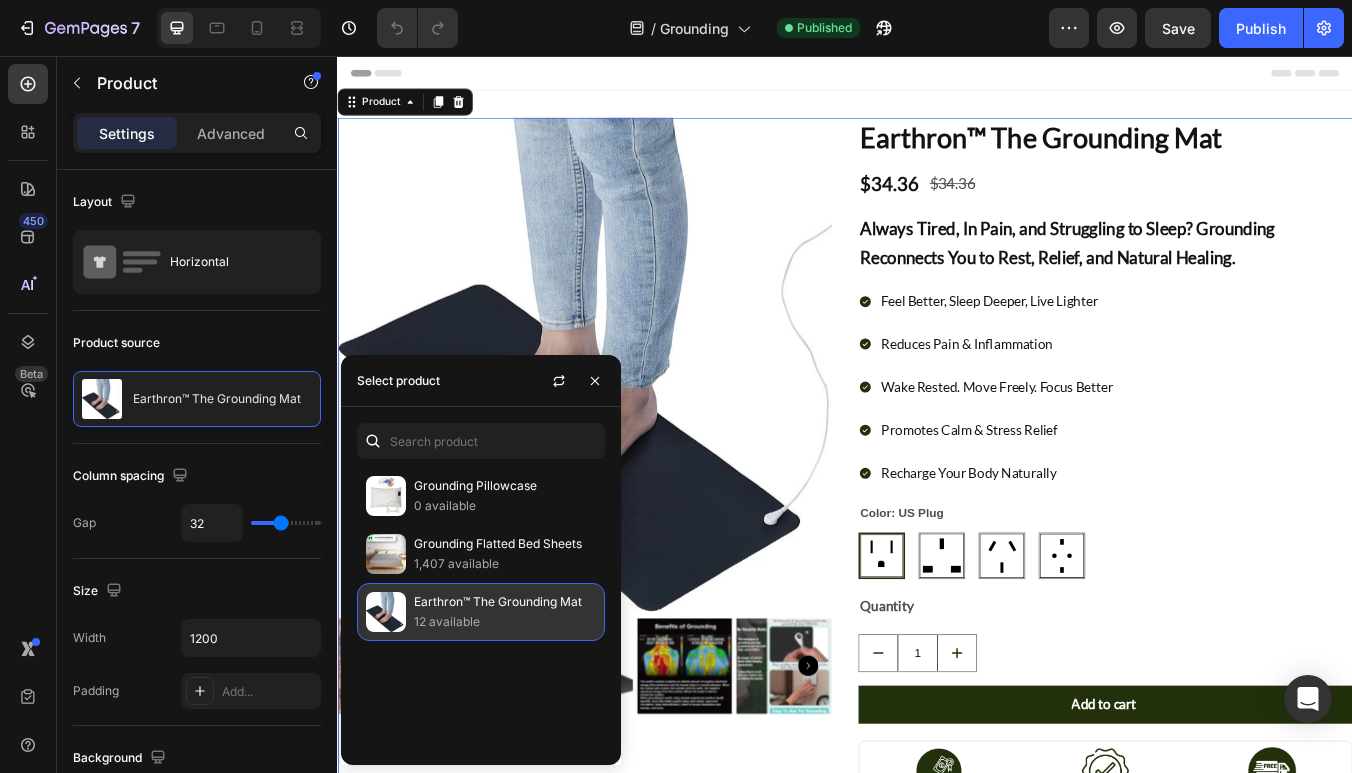 click on "Earthron™ The Grounding Mat" at bounding box center [505, 602] 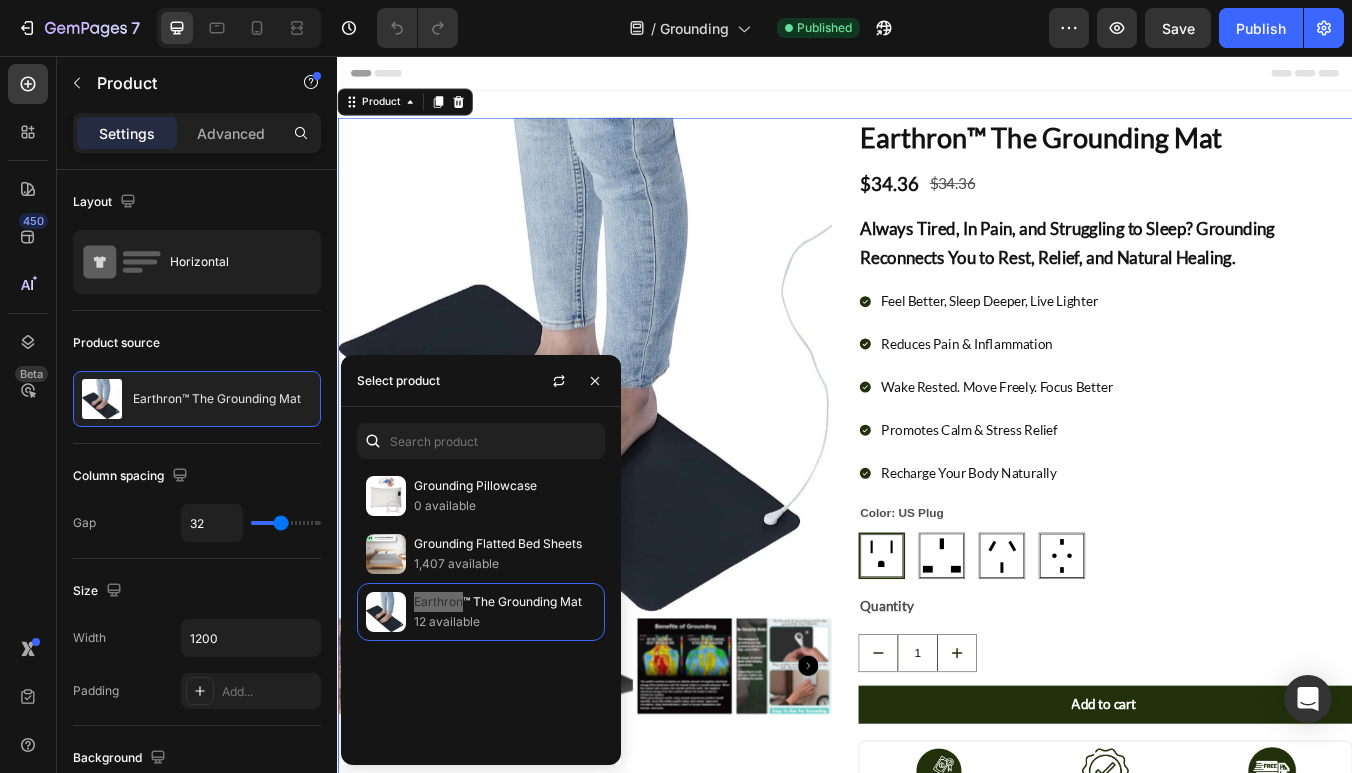 click on "Product Images Earthron™ The Grounding Mat Product Title $34.36 Product Price Product Price $34.36 Product Price Product Price Row Always Tired, In Pain, and Struggling to Sleep? Grounding Reconnects You to Rest, Relief, and Natural Healing. Heading Feel Better, Sleep Deeper, Live Lighter Reduces Pain & Inflammation Wake Rested. Move Freely. Focus Better Promotes Calm & Stress Relief Recharge Your Body Naturally Item List Color: US Plug US Plug US Plug UK plug UK plug AU plug AU plug EU Plug EU Plug Product Variants & Swatches Quantity Text Block
1
Product Quantity Add to cart Add to Cart Image 120-Day Money  Back Guarantee Text Block Row Row Image 1 Year Warranty Text Block Row Image Free Express  Shipping Text Block Row Row Row Image Liam Mcdowell Heading Row March 1 at 03:17pm Heading Image Row Text Block Image Like Heading Row Image Comment Heading Row Image Share Heading Row Row Row Product   0" at bounding box center (937, 2952) 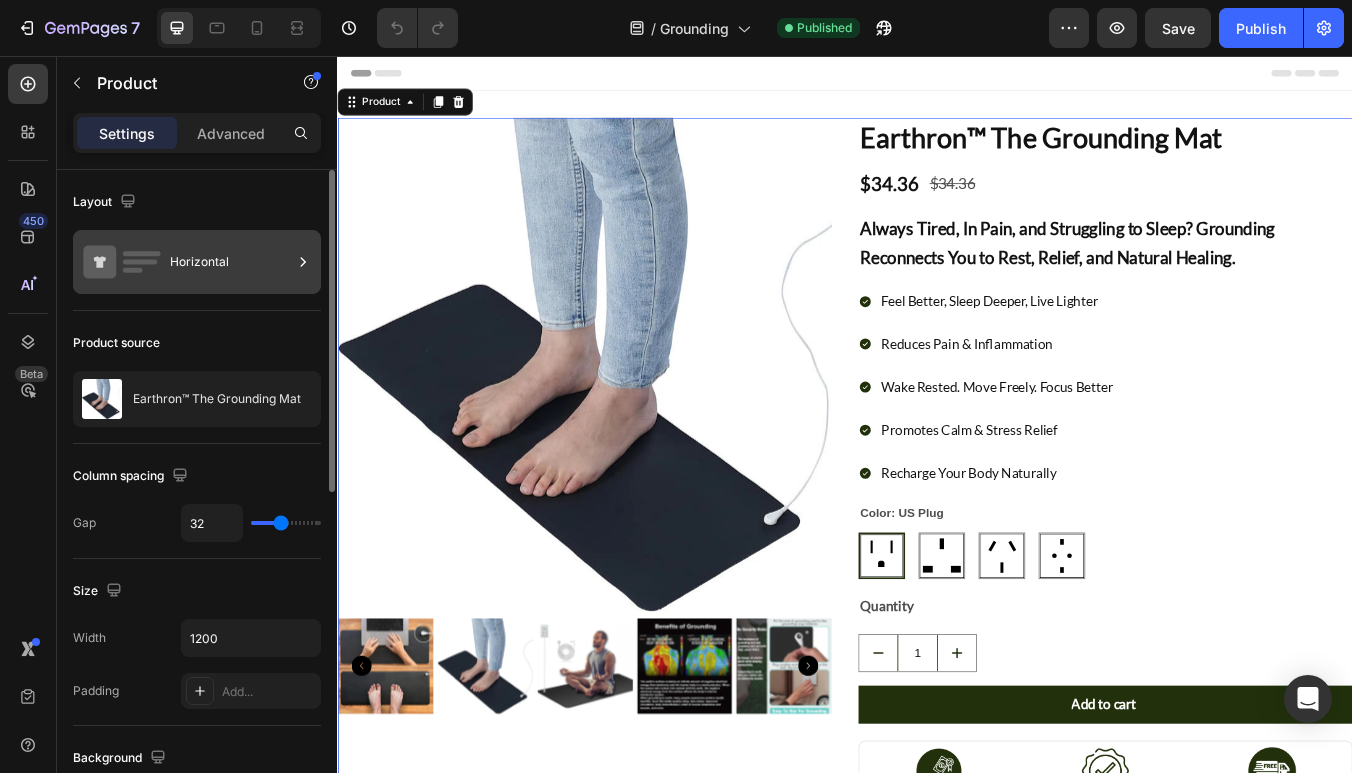 click on "Horizontal" at bounding box center [231, 262] 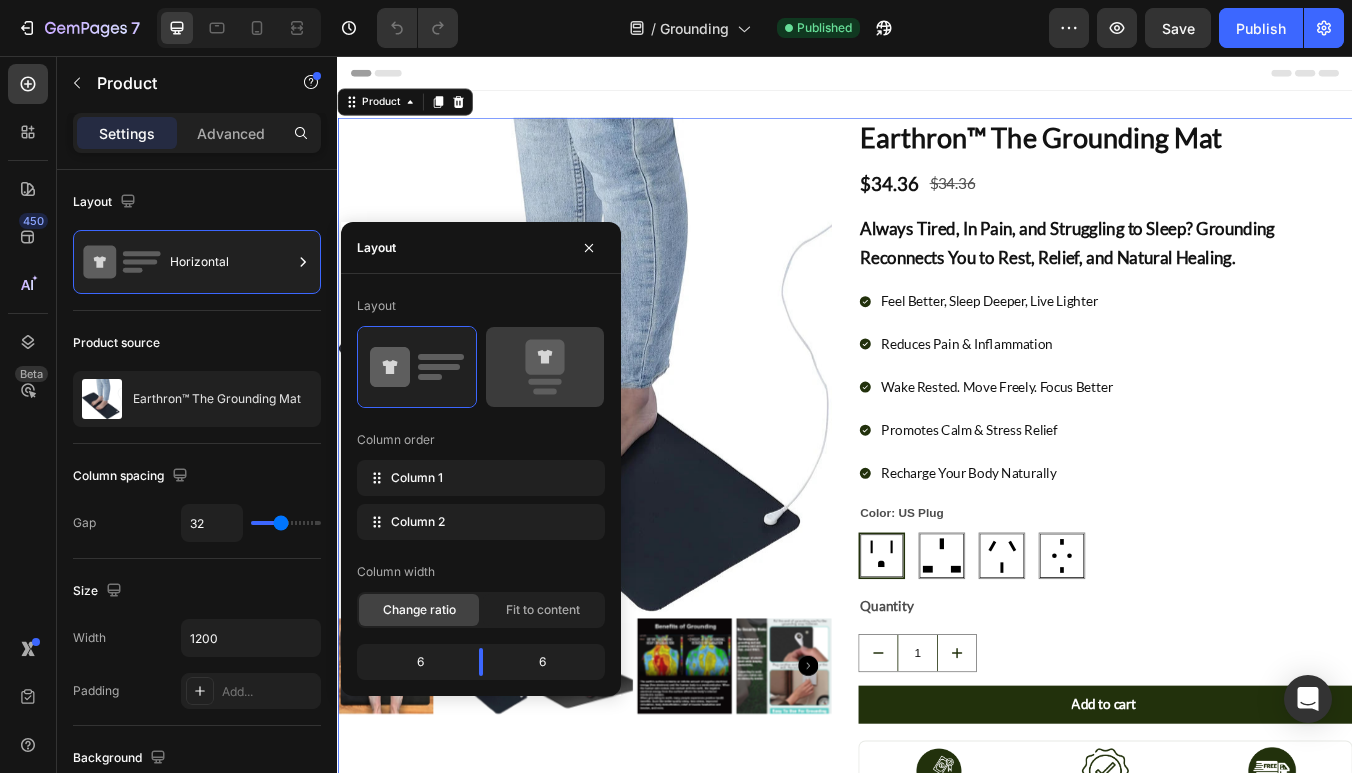 click 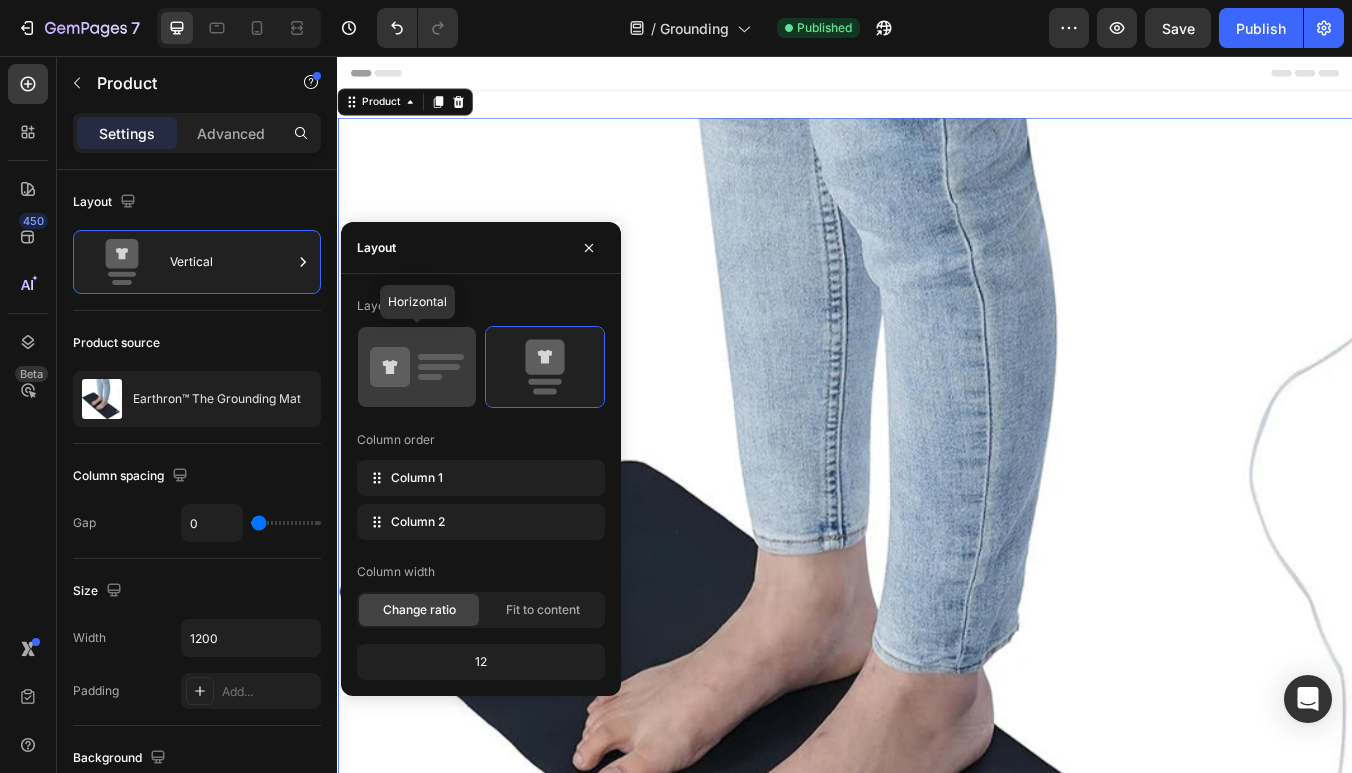 click 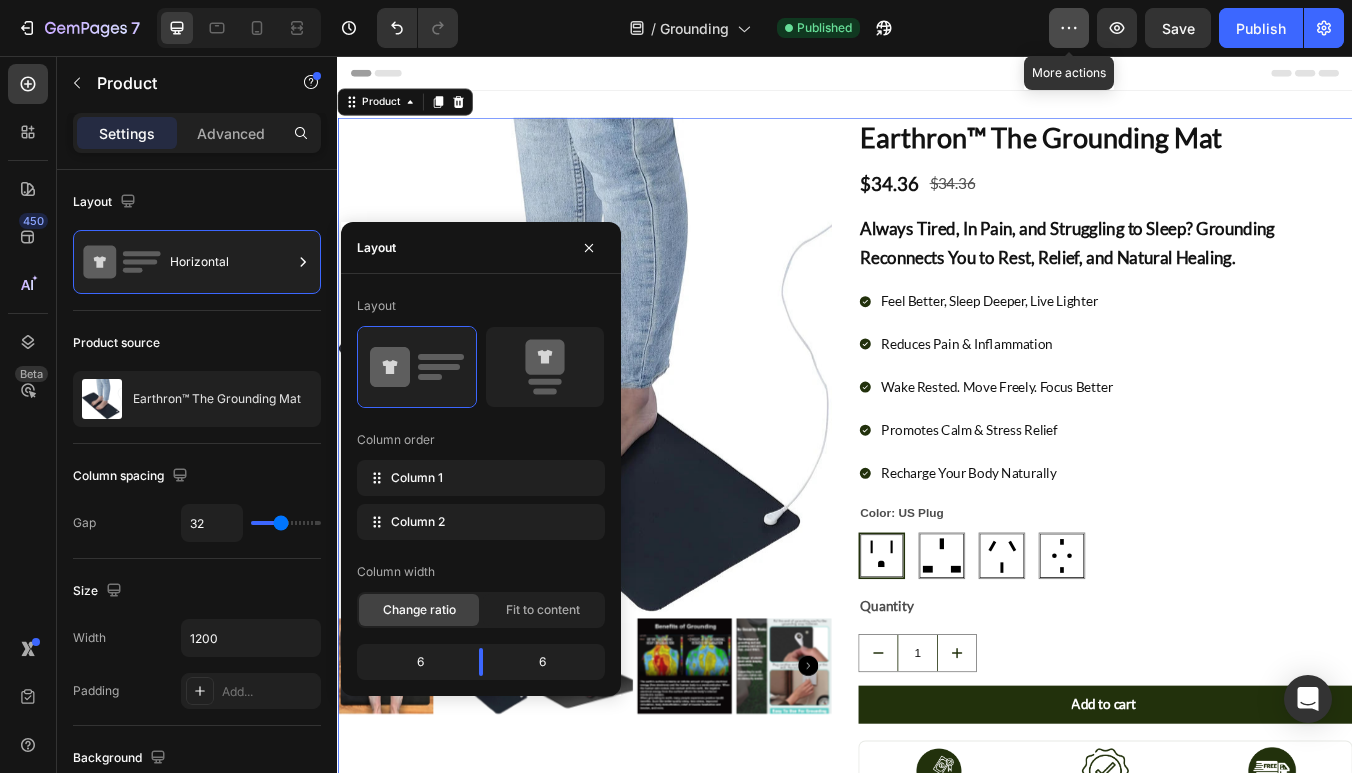 click 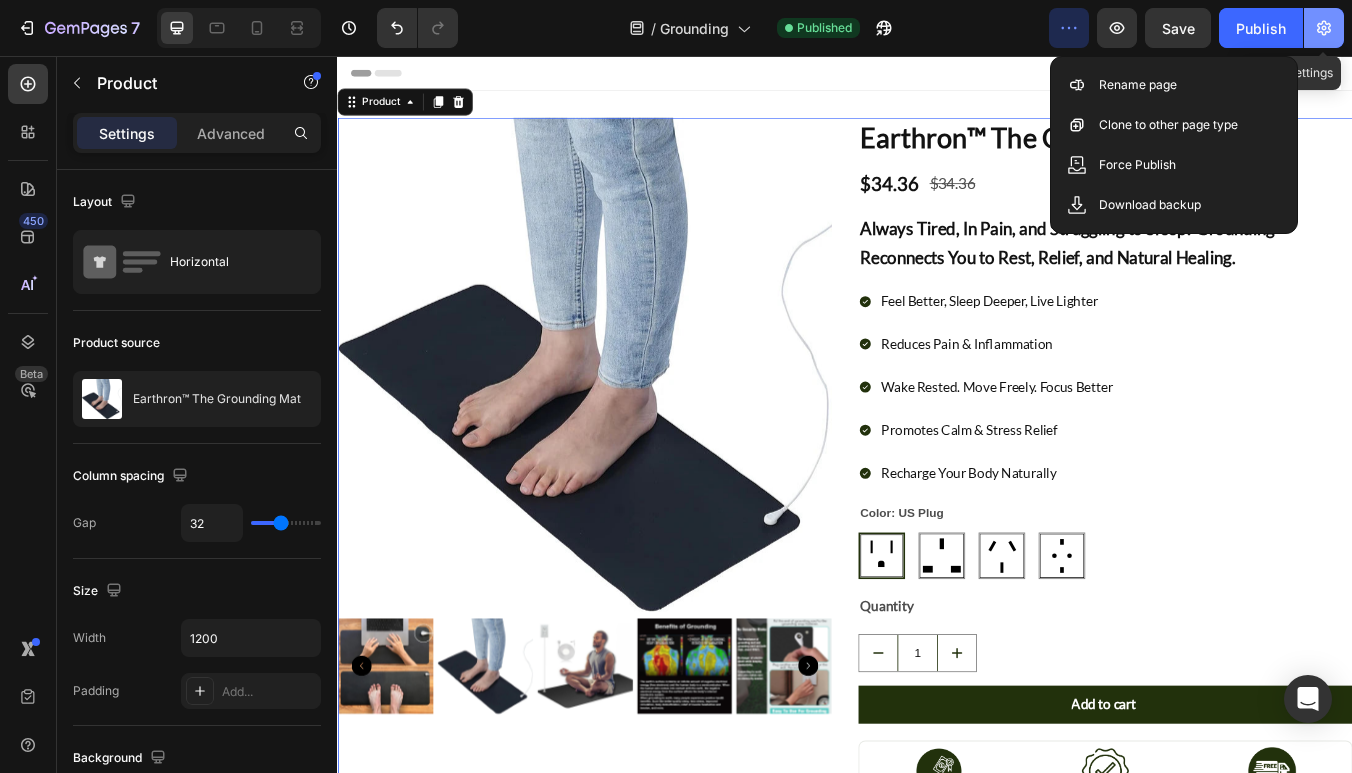 click 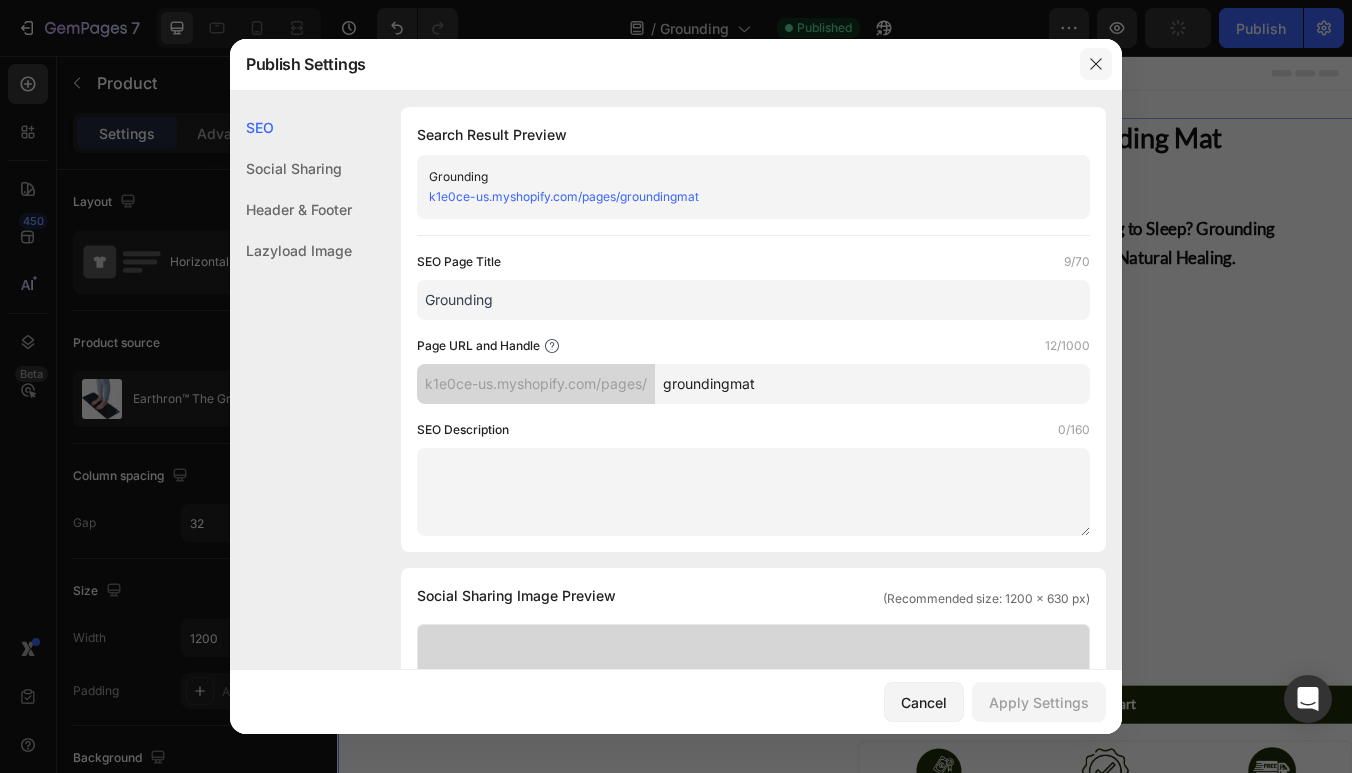 click at bounding box center [1096, 64] 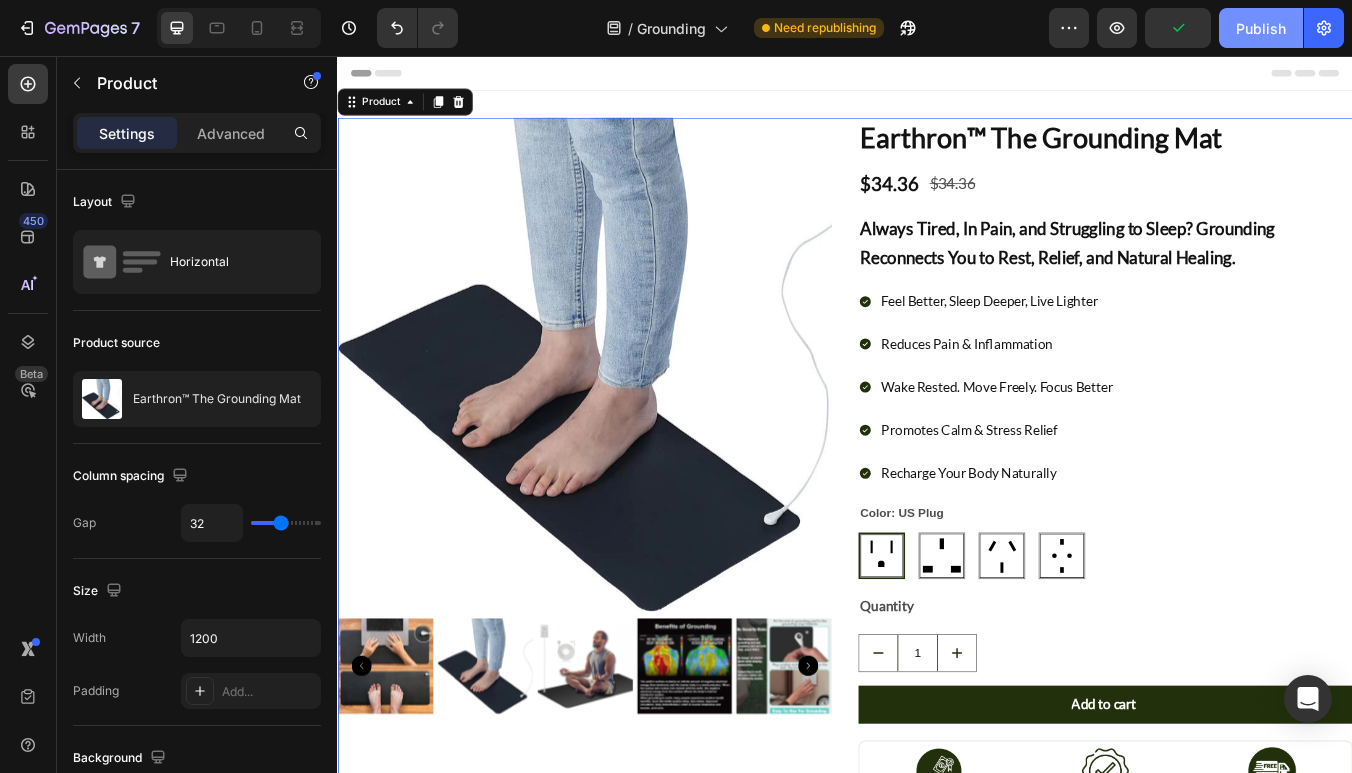 click on "Publish" at bounding box center [1261, 28] 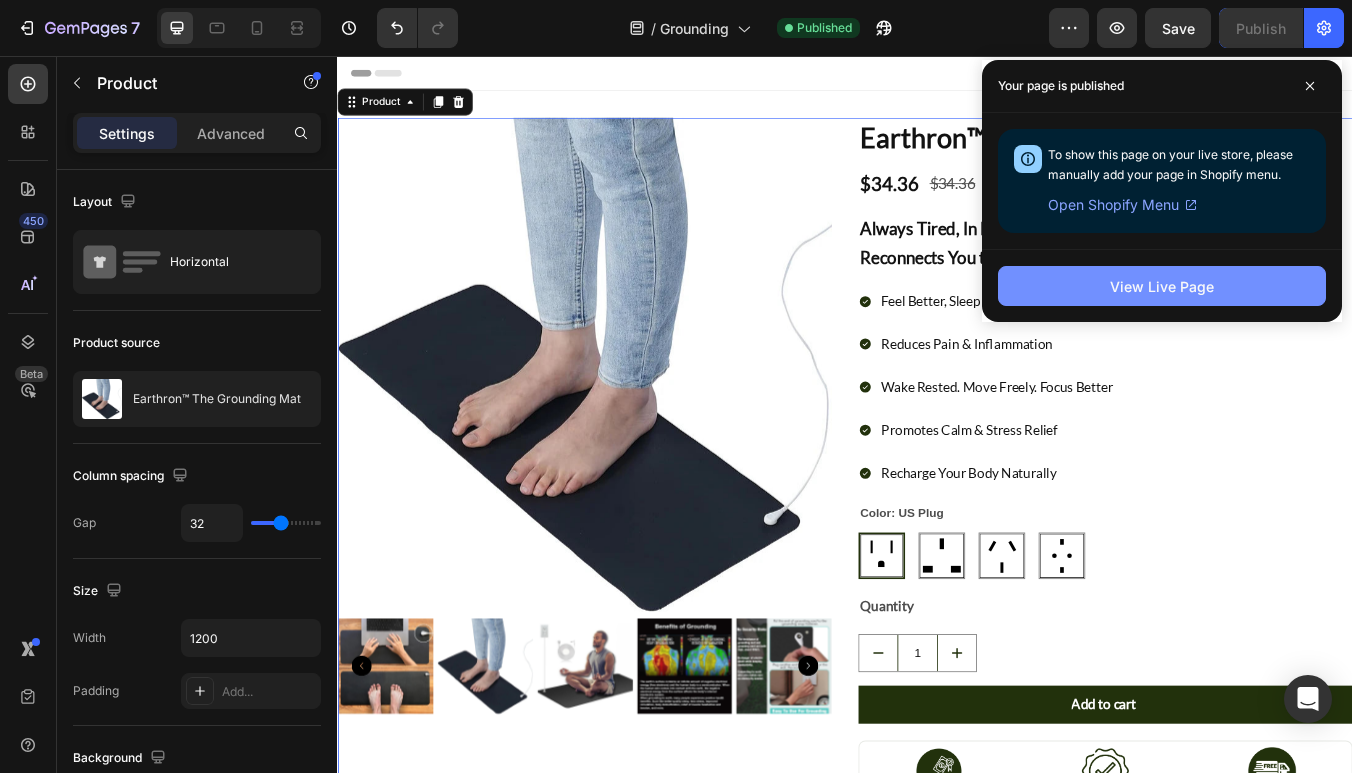 click on "View Live Page" at bounding box center [1162, 286] 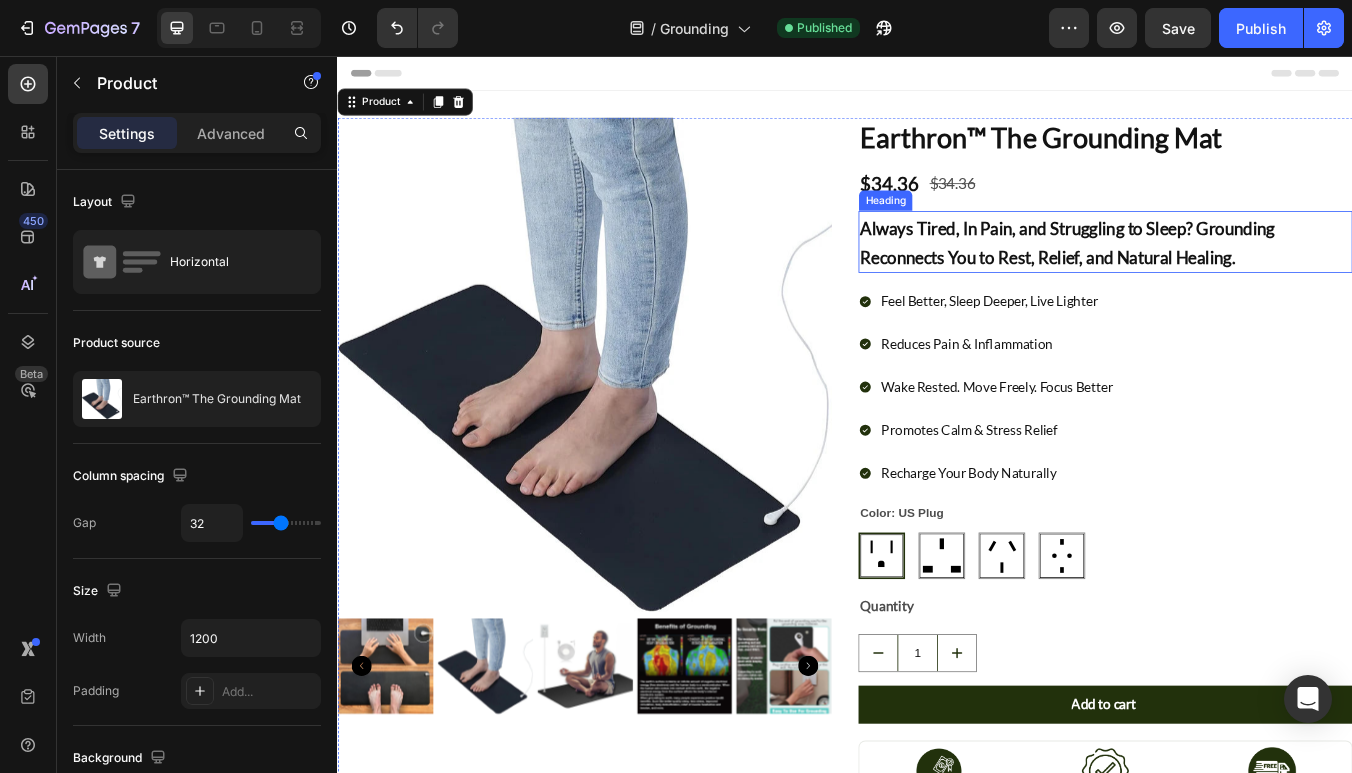 click on "Always Tired, In Pain, and Struggling to Sleep? Grounding Reconnects You to Rest, Relief, and Natural Healing." at bounding box center [1200, 276] 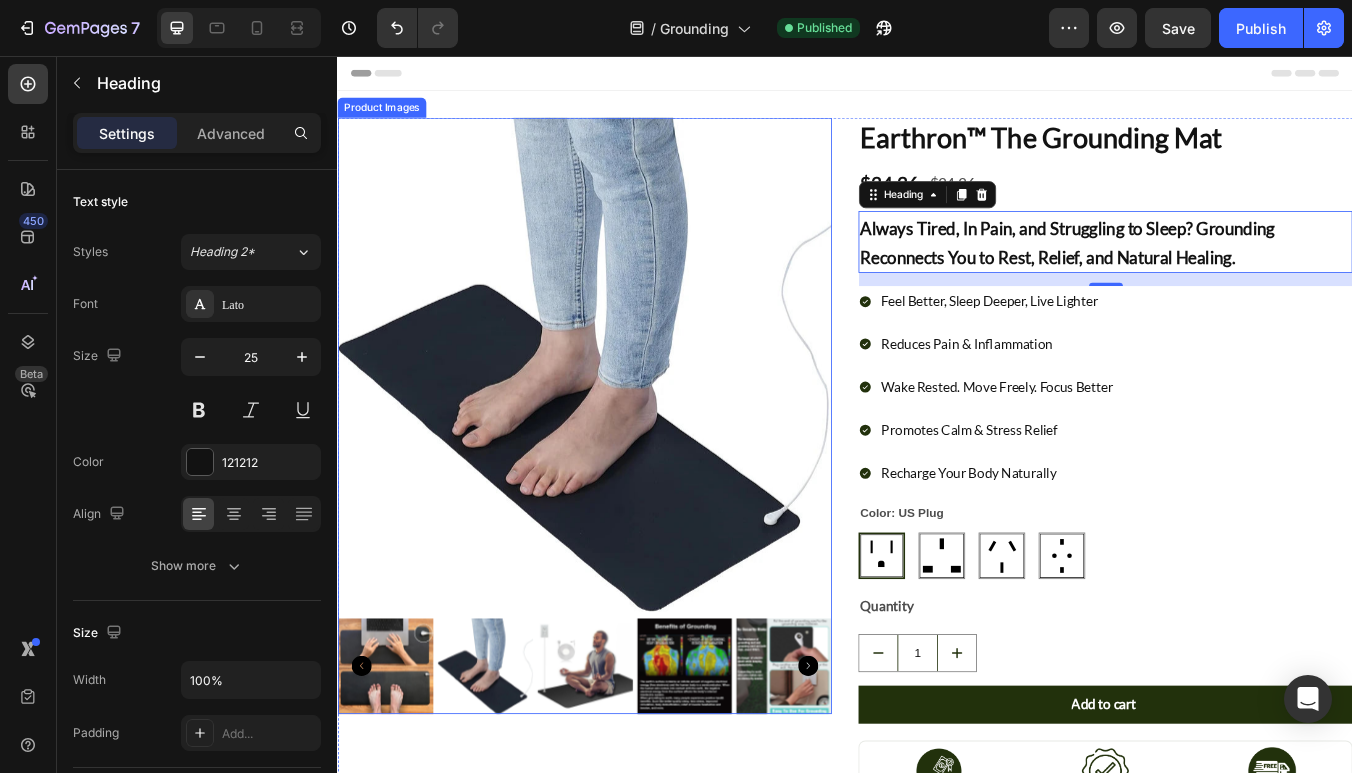 scroll, scrollTop: 437, scrollLeft: 0, axis: vertical 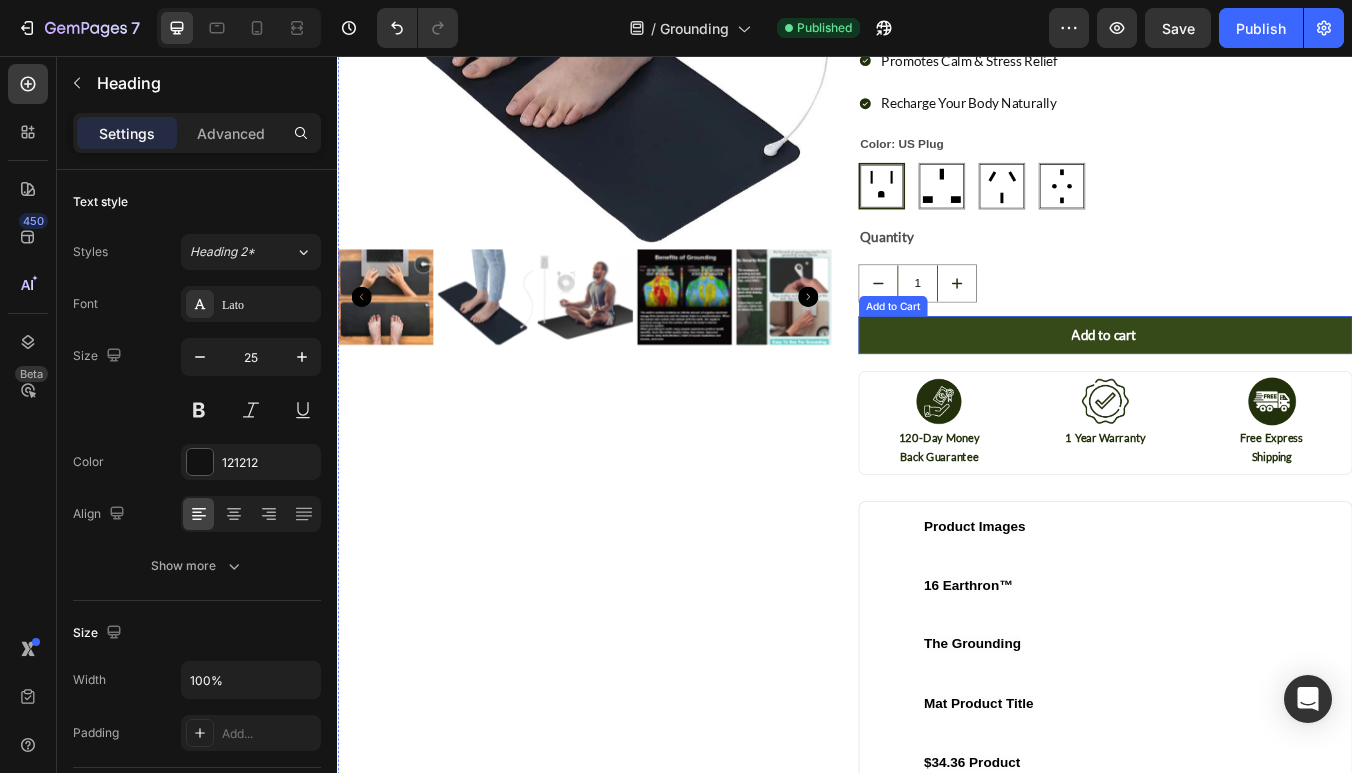 click on "Add to cart" at bounding box center (1245, 385) 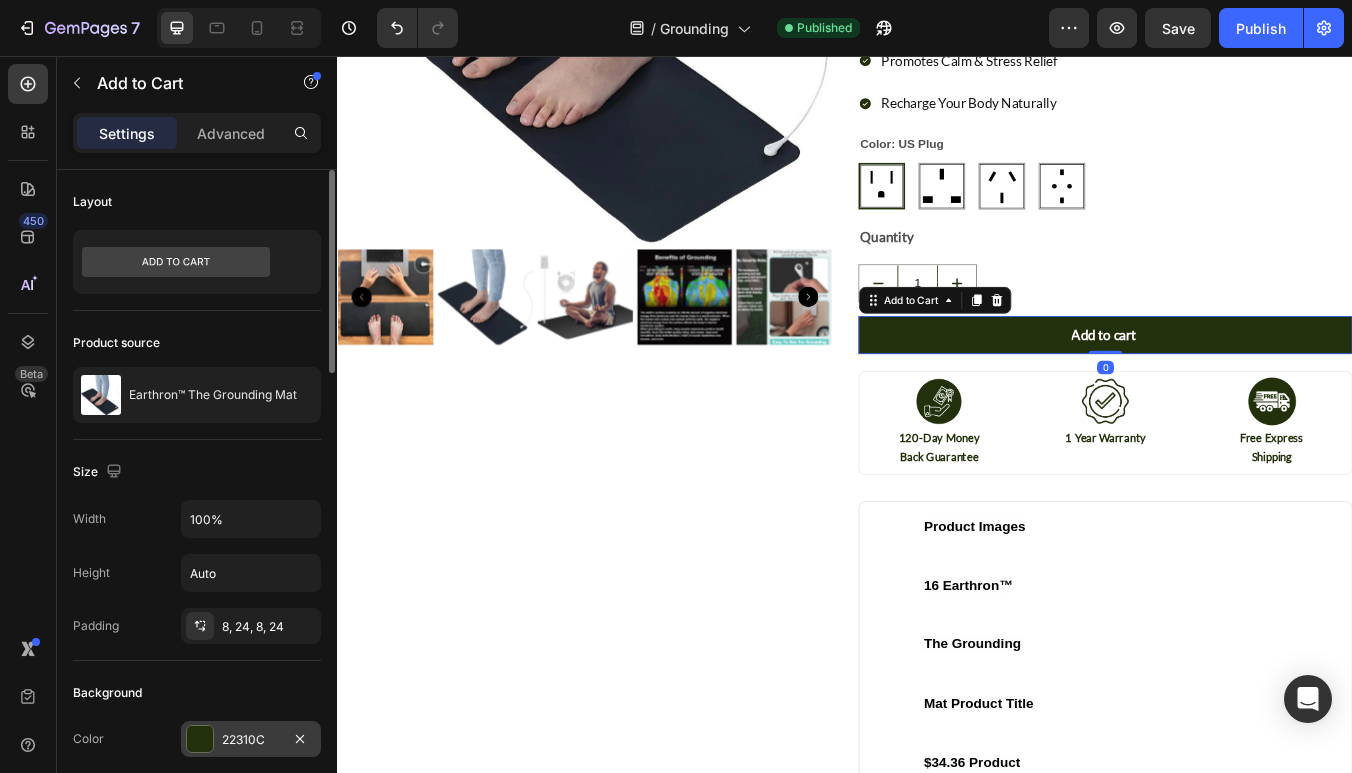 click at bounding box center [200, 739] 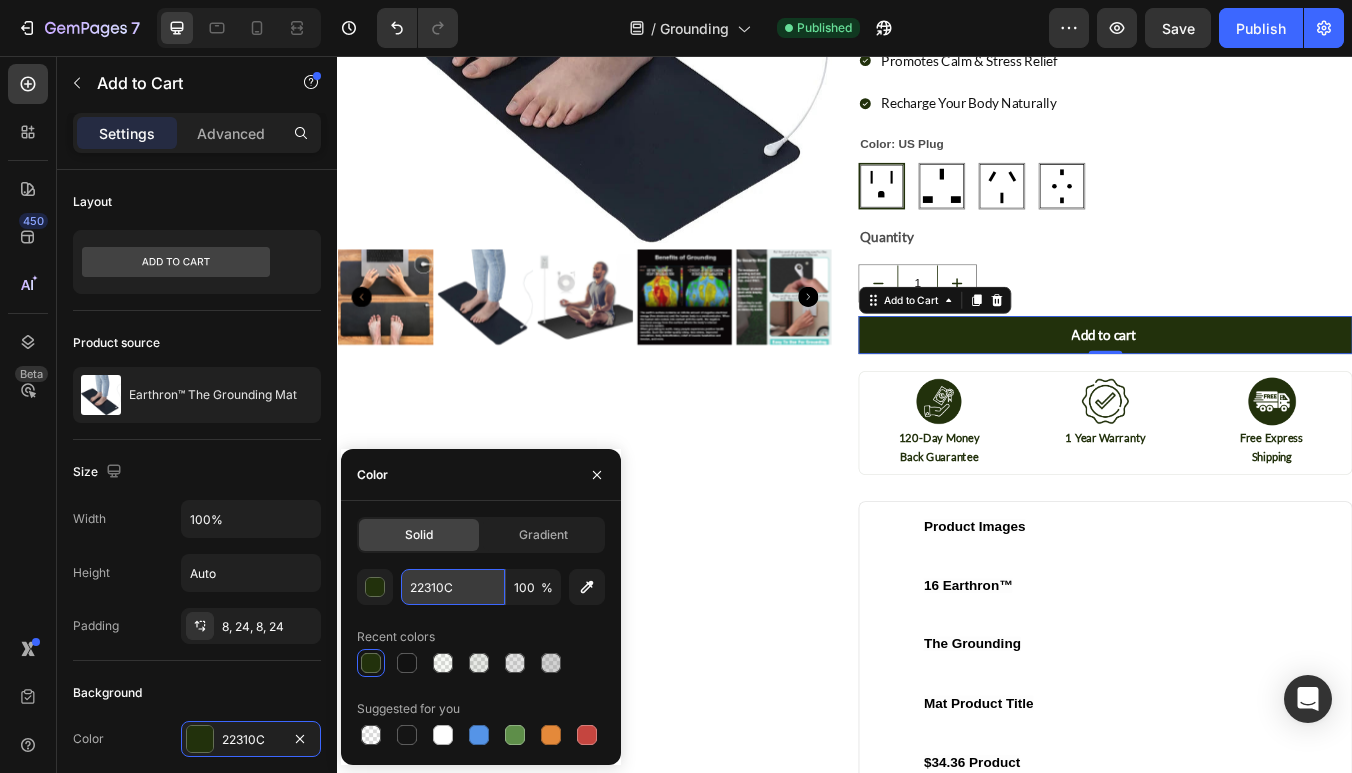 click on "22310C" at bounding box center [453, 587] 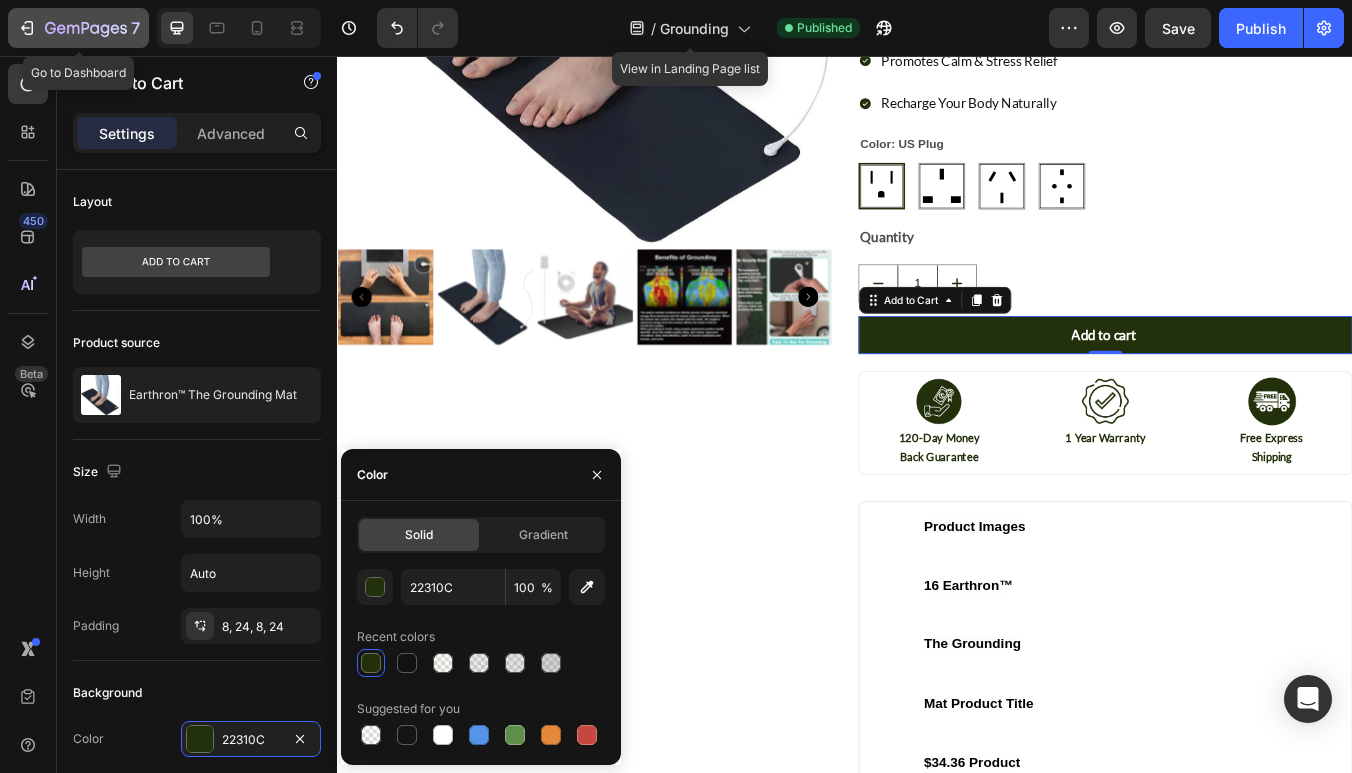 click on "7" at bounding box center (78, 28) 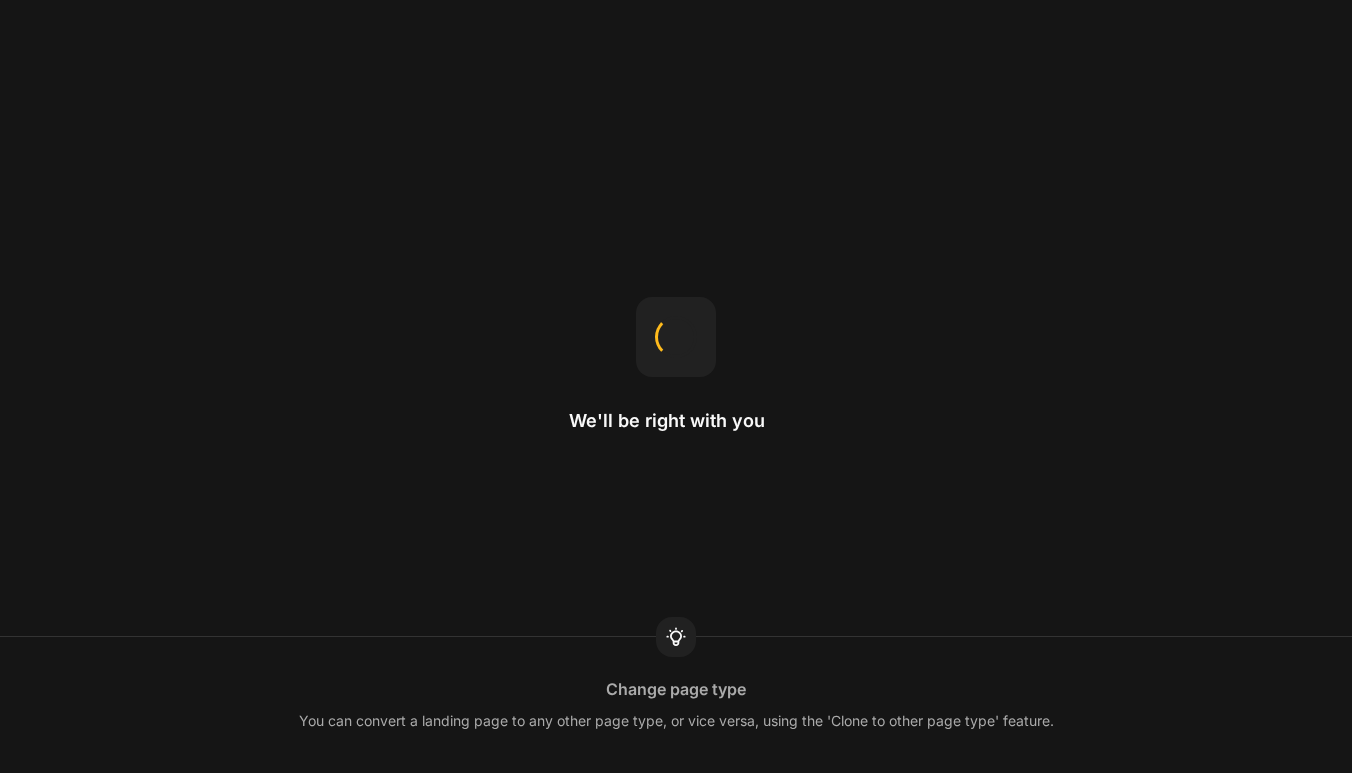 scroll, scrollTop: 0, scrollLeft: 0, axis: both 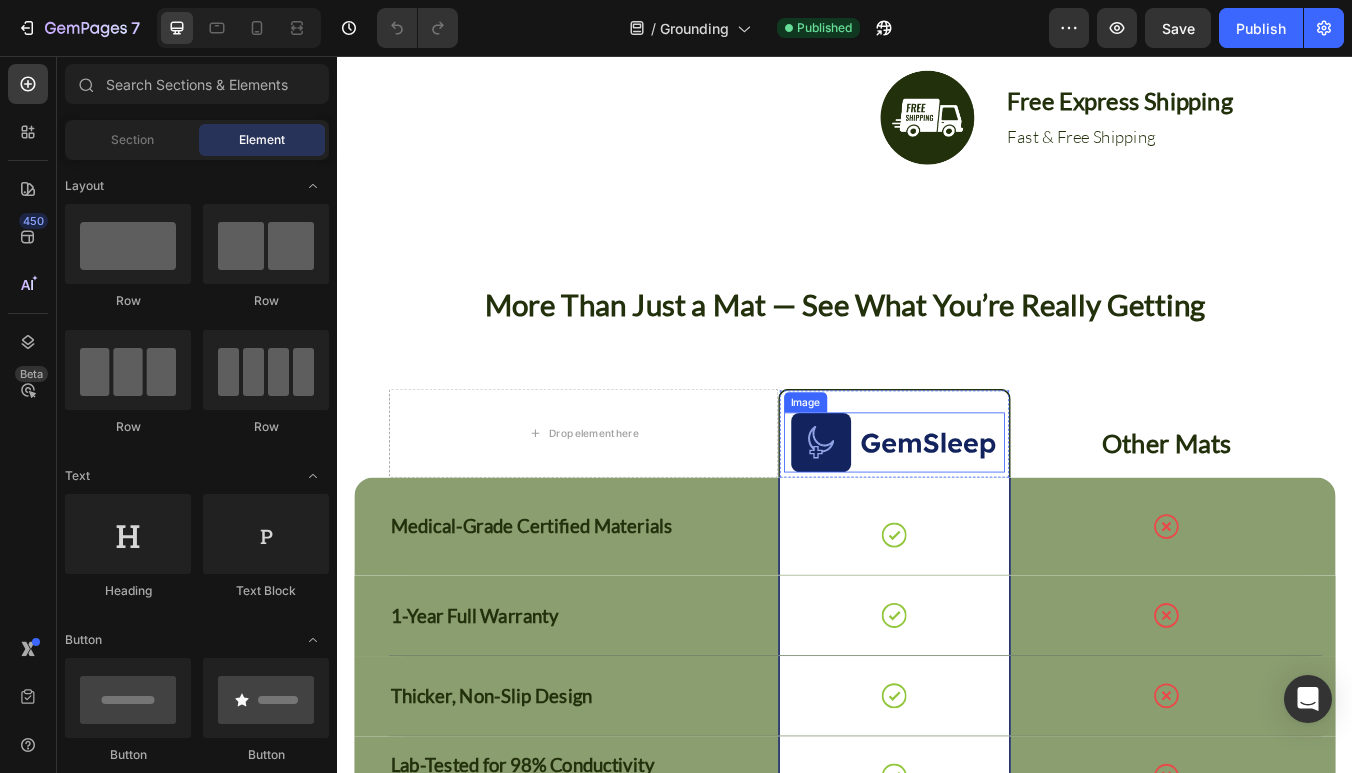 click at bounding box center [995, 513] 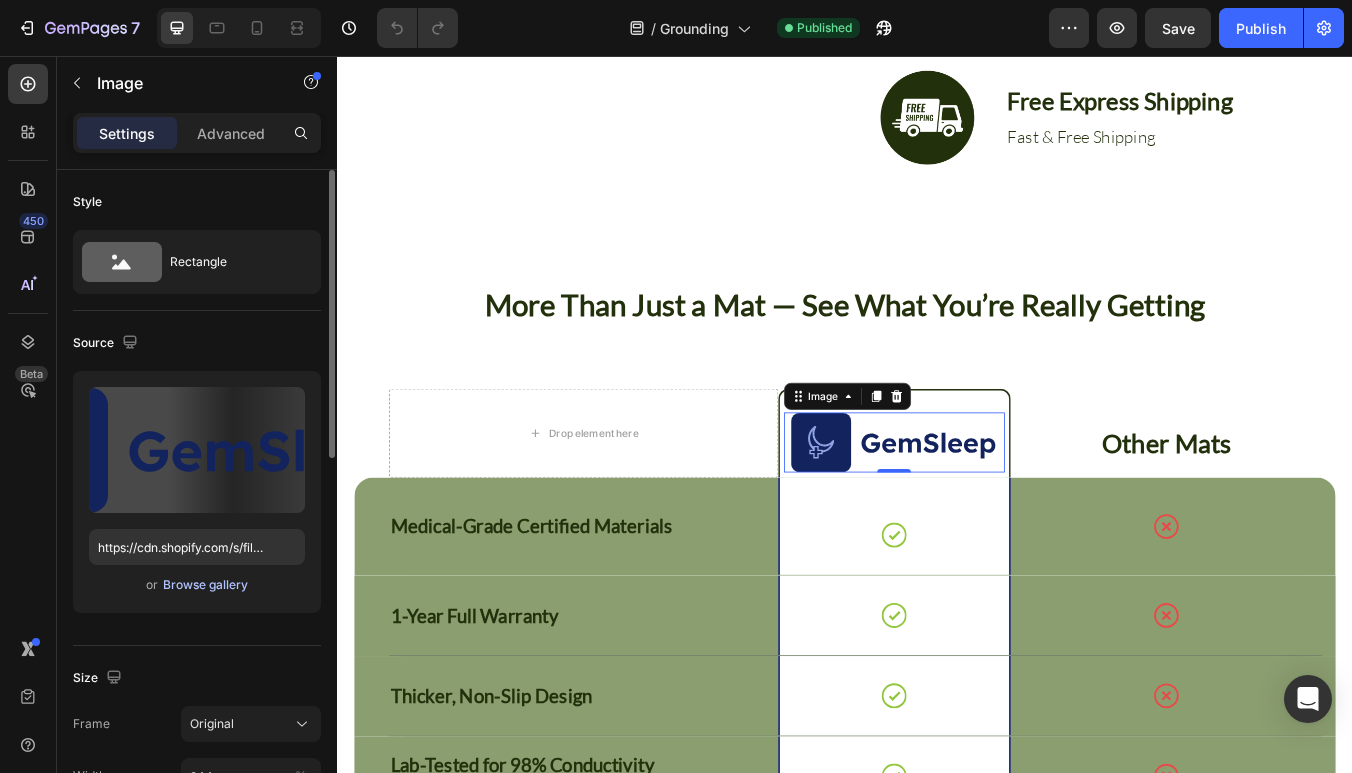click on "Browse gallery" at bounding box center [205, 585] 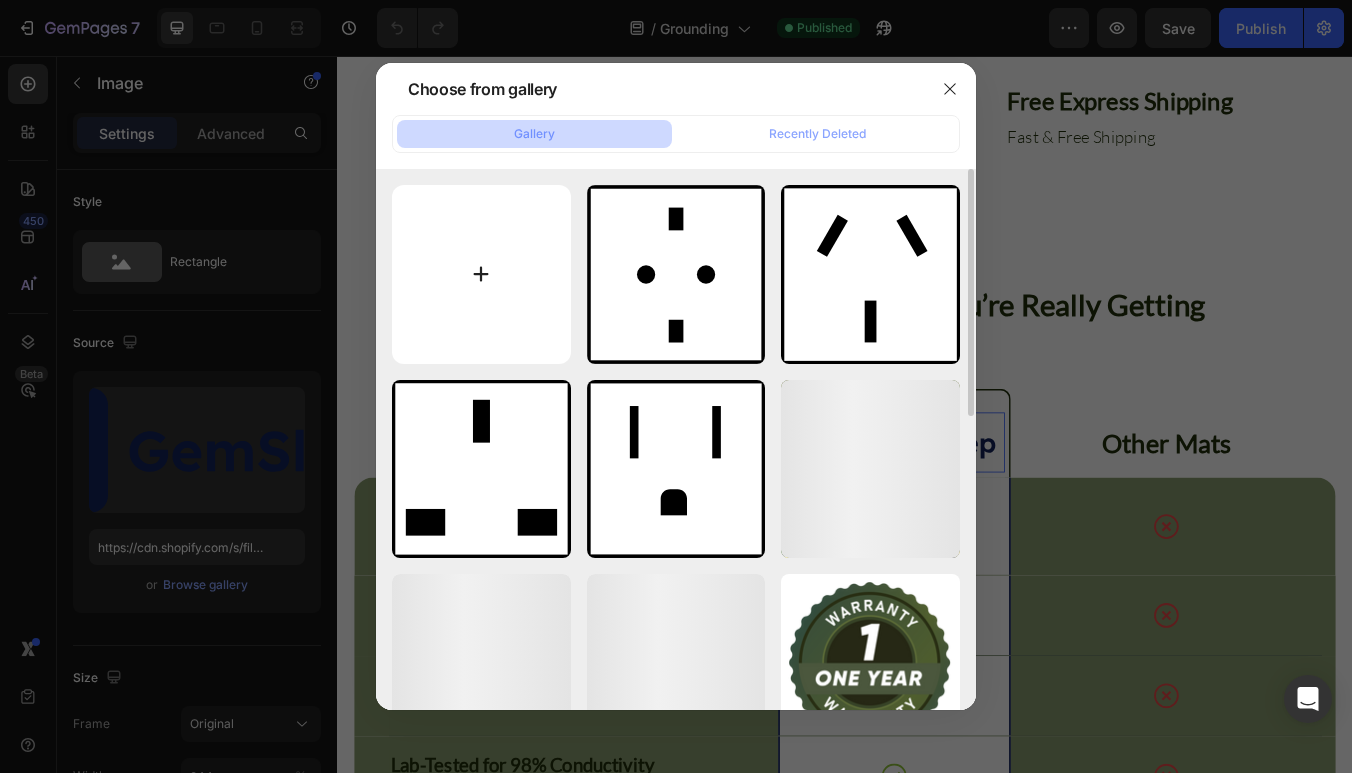 click at bounding box center (481, 274) 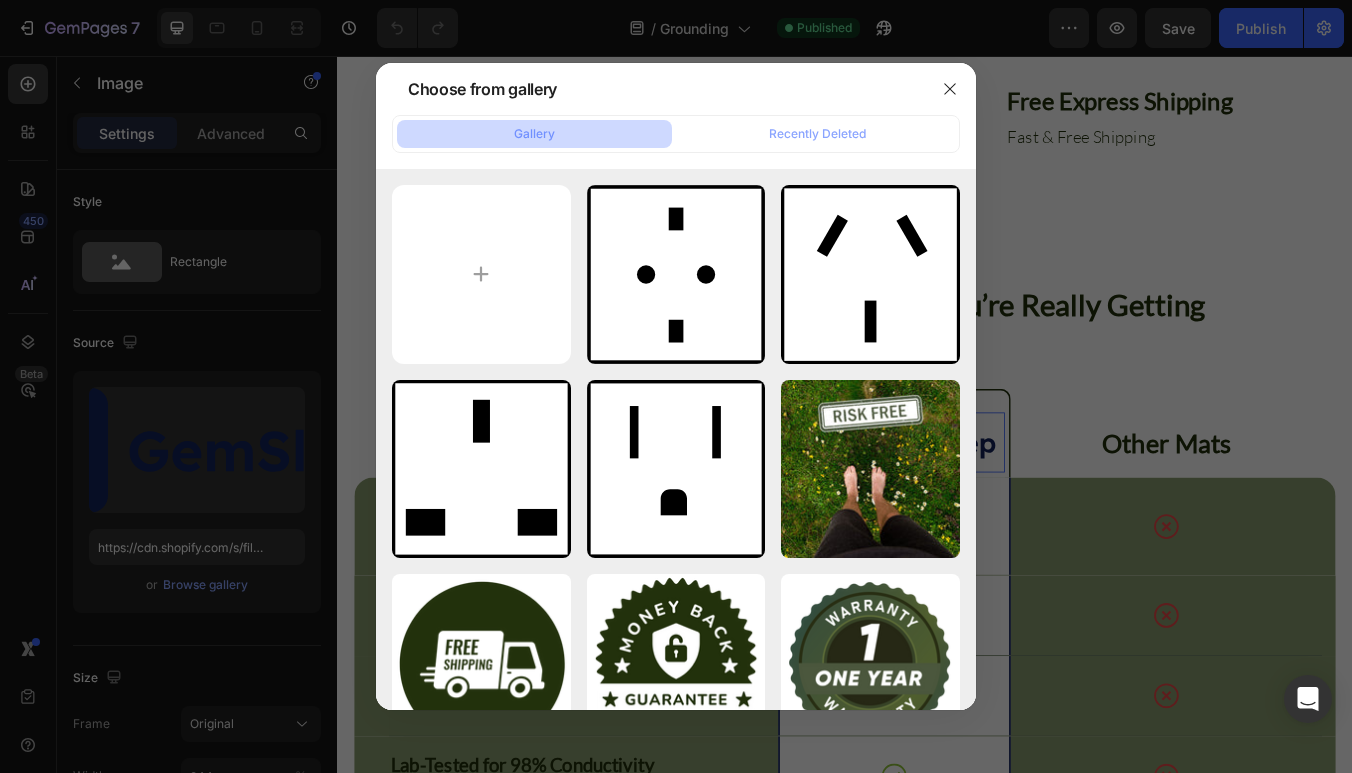 type on "C:\fakepath\Add a heading (1).png" 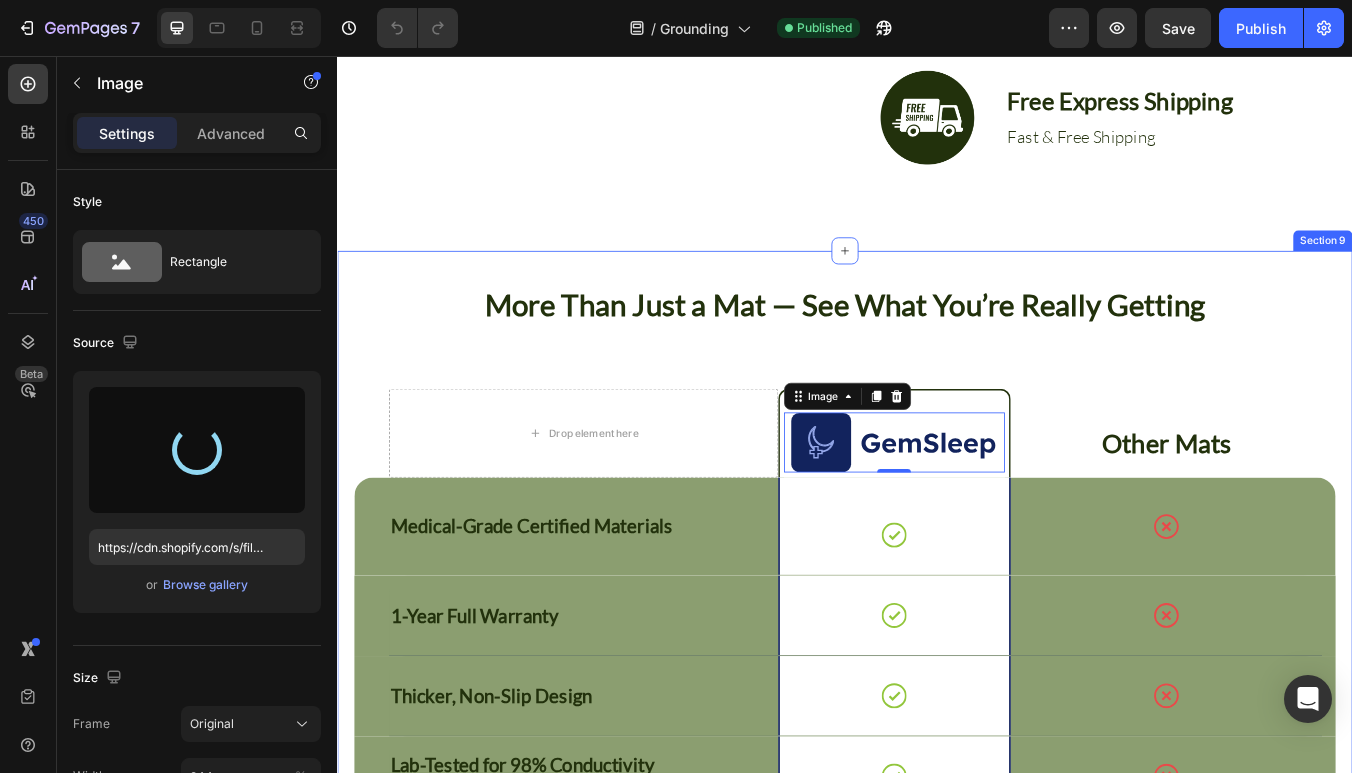 type on "https://cdn.shopify.com/s/files/1/0767/8515/6351/files/gempages_576840330574299744-967db63d-9c61-4c04-aaef-f31f95db9c14.png" 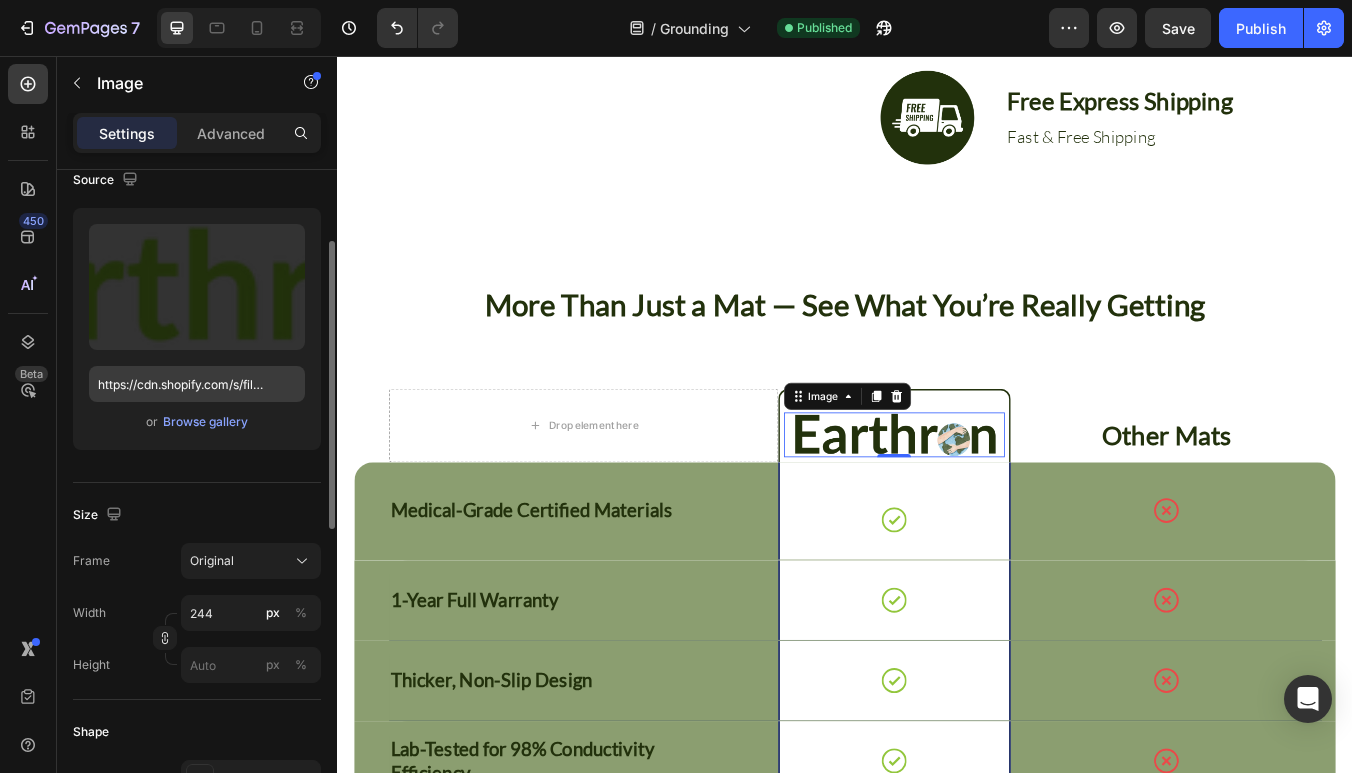scroll, scrollTop: 165, scrollLeft: 0, axis: vertical 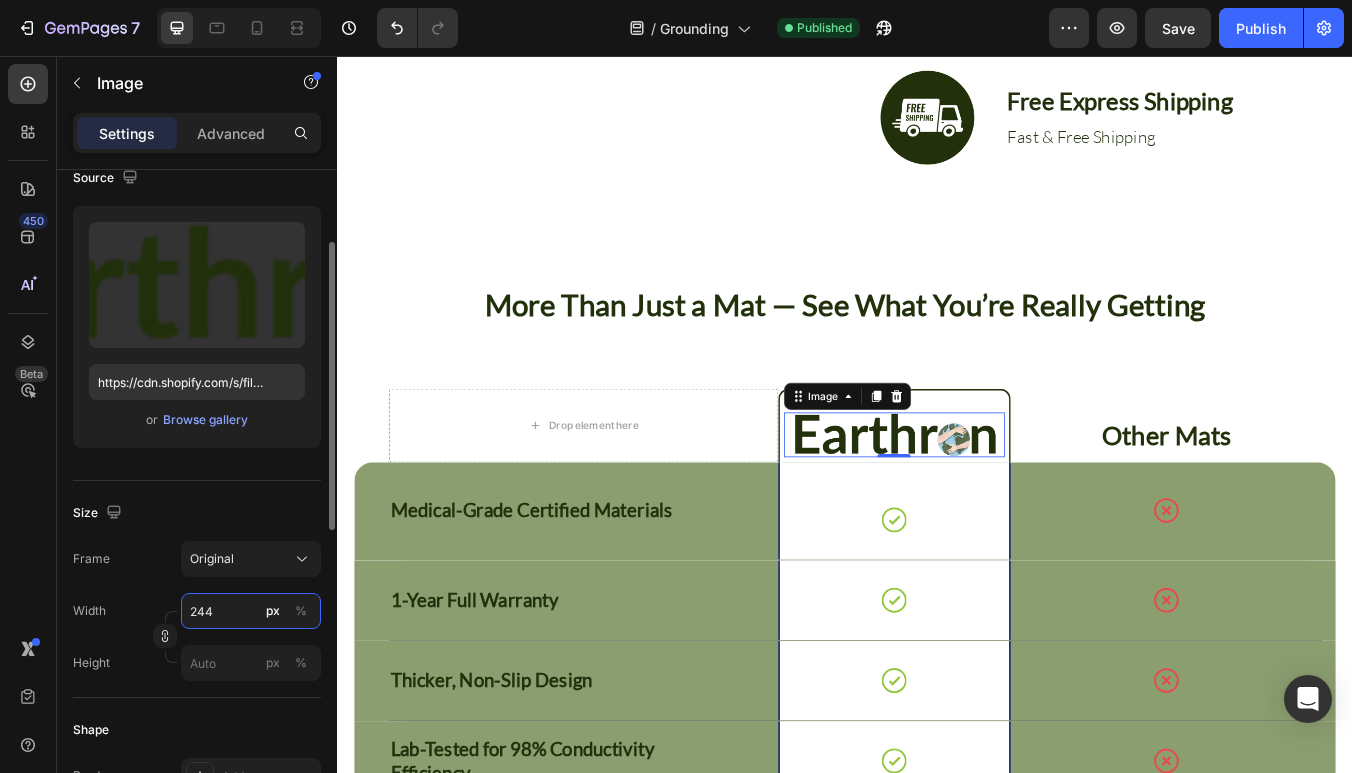 click on "244" at bounding box center (251, 611) 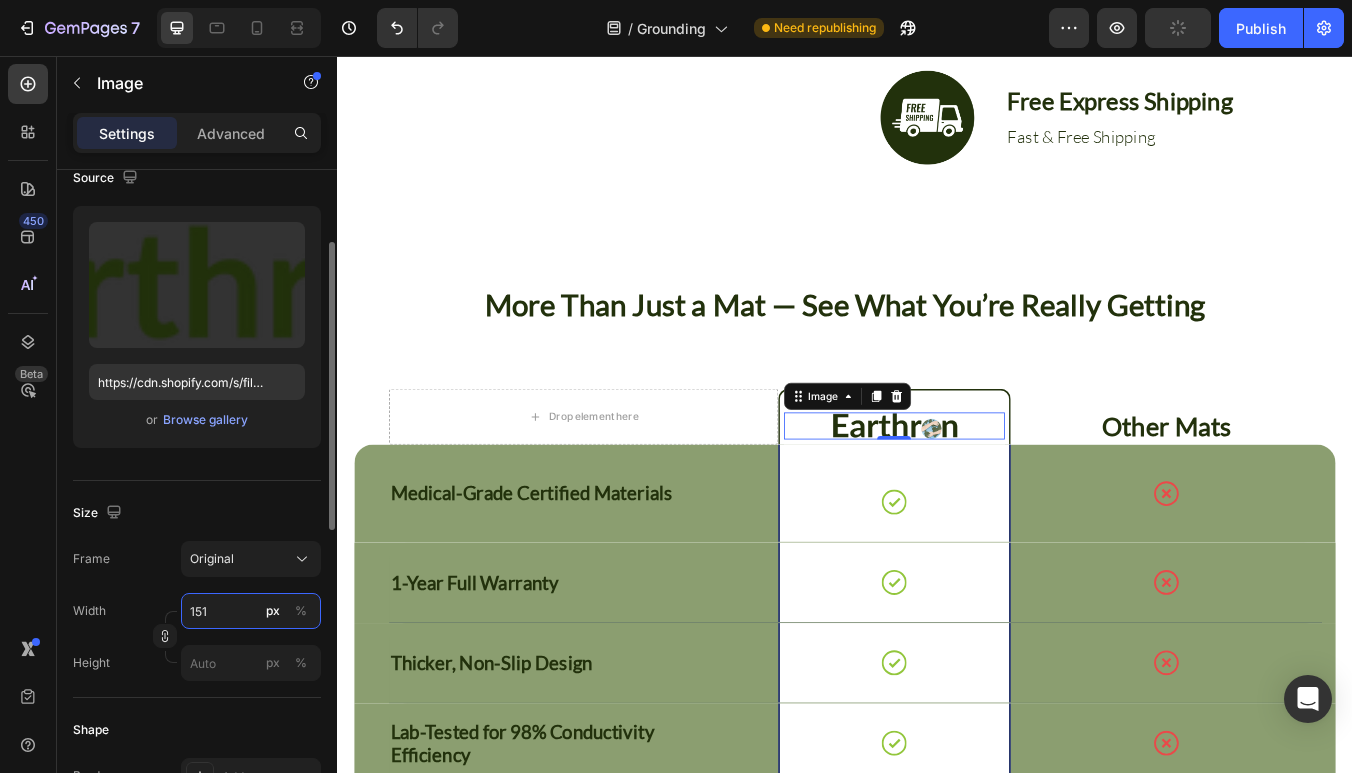 type on "150" 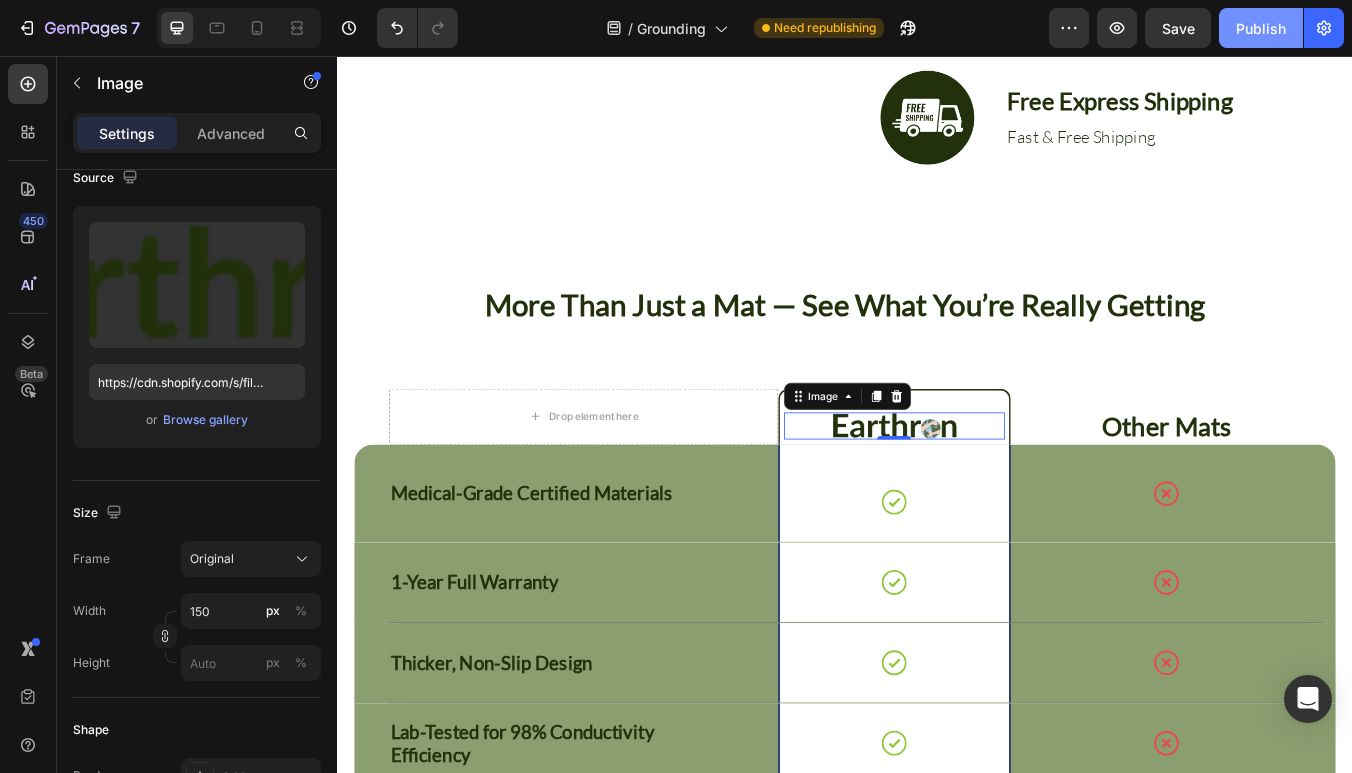 click on "Publish" at bounding box center [1261, 28] 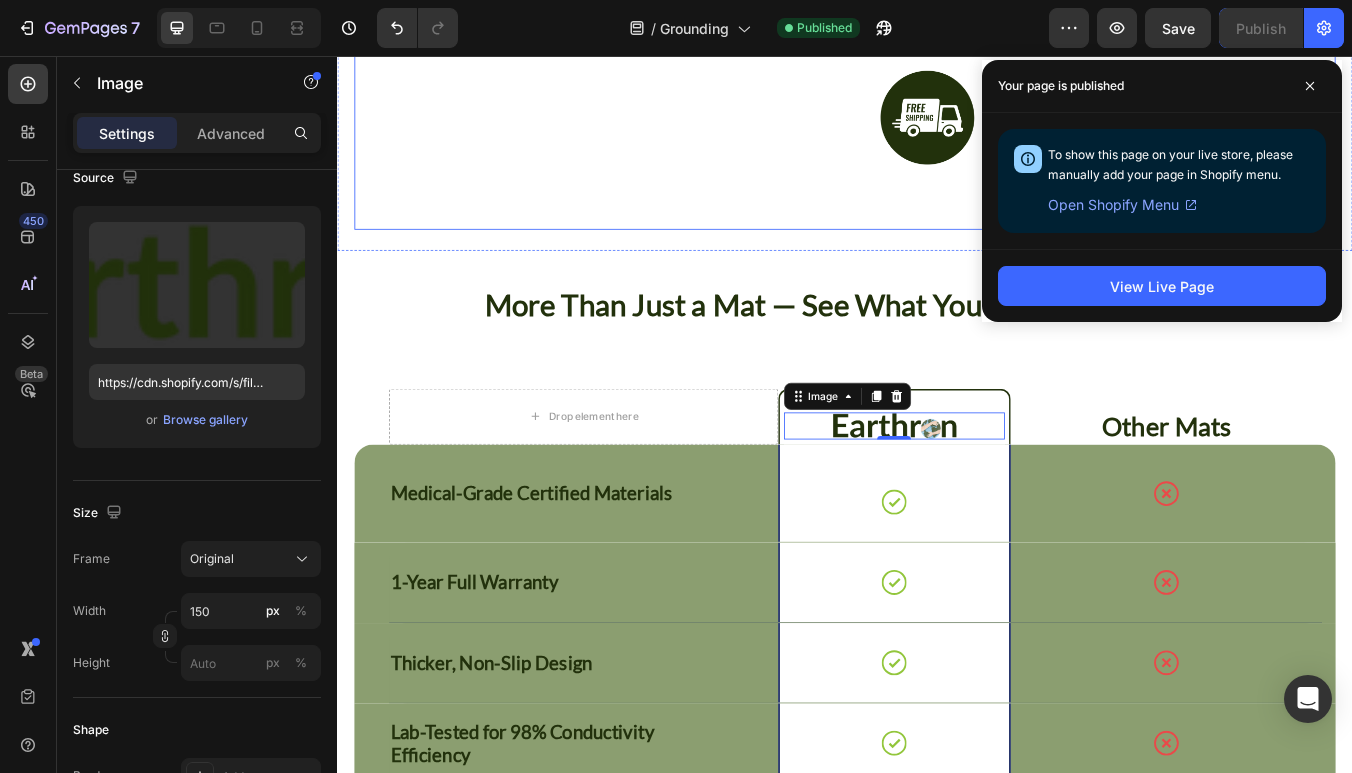 click on "Image Try It Risk-Free with a Full 1-Year Warranty Heading Image 1 Year Free Warranty Text Block Peace of Mind, 365 Days a Year Text Block Row Image 120-Day Money Back Guarangee Text Block Ground Yourself, Risk-Free for 120 Days Text Block Row Image Free Express Shipping Text Block Fast & Free Shipping Text Block Row Row Row" at bounding box center (937, -39) 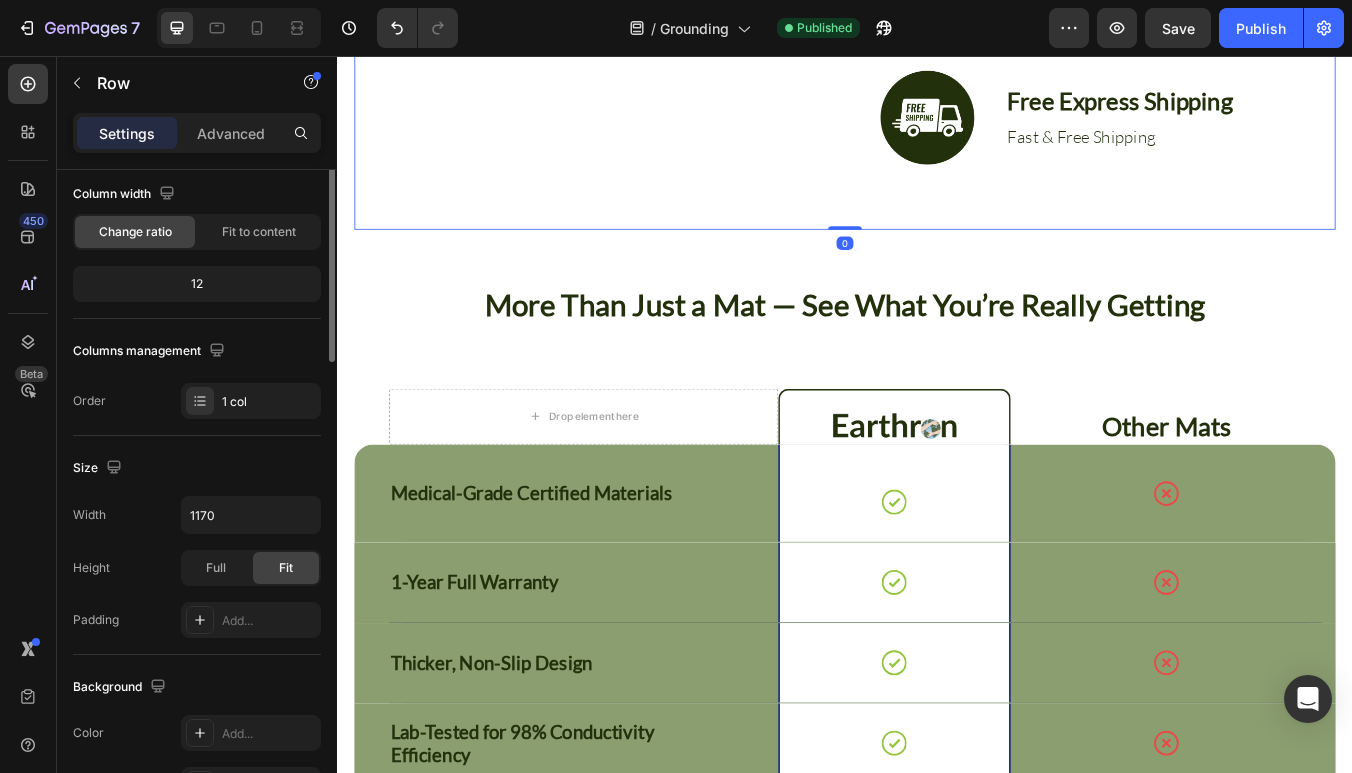 scroll, scrollTop: 0, scrollLeft: 0, axis: both 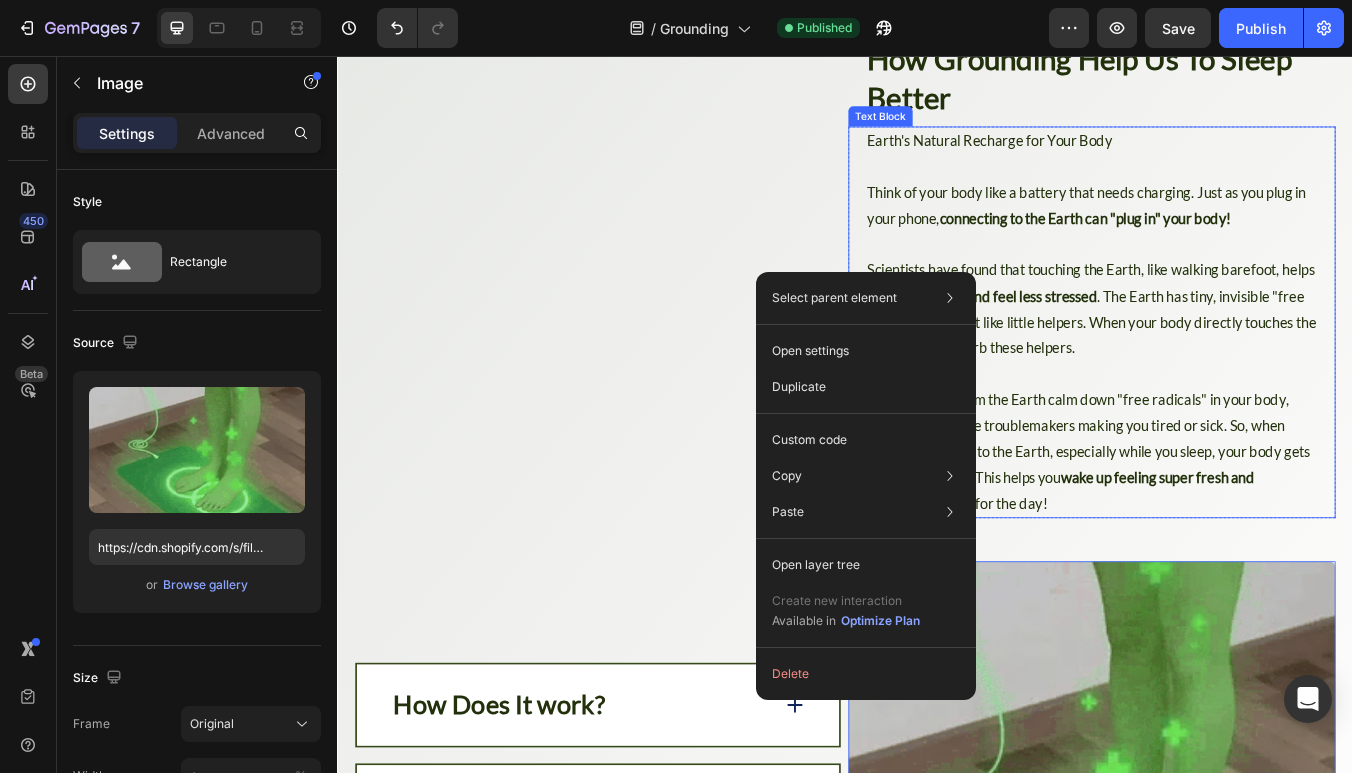 click on "Earth's Natural Recharge for Your Body Think of your body like a battery that needs charging. Just as you plug in your phone, connecting to the Earth can "plug in" your body! Scientists have found that touching the Earth, like walking barefoot, helps you sleep better and feel less stressed. The Earth has tiny, invisible "free electrons" that act like little helpers. When your body directly touches the ground, you absorb these helpers. These helpers from the Earth calm down "free radicals" in your body, which are like little troublemakers making you tired or sick. So, when you're connected to the Earth, especially while you sleep, your body gets a healthy charge. This helps you wake up feeling super fresh and energized, ready for the day! Text Block" at bounding box center [1229, 370] 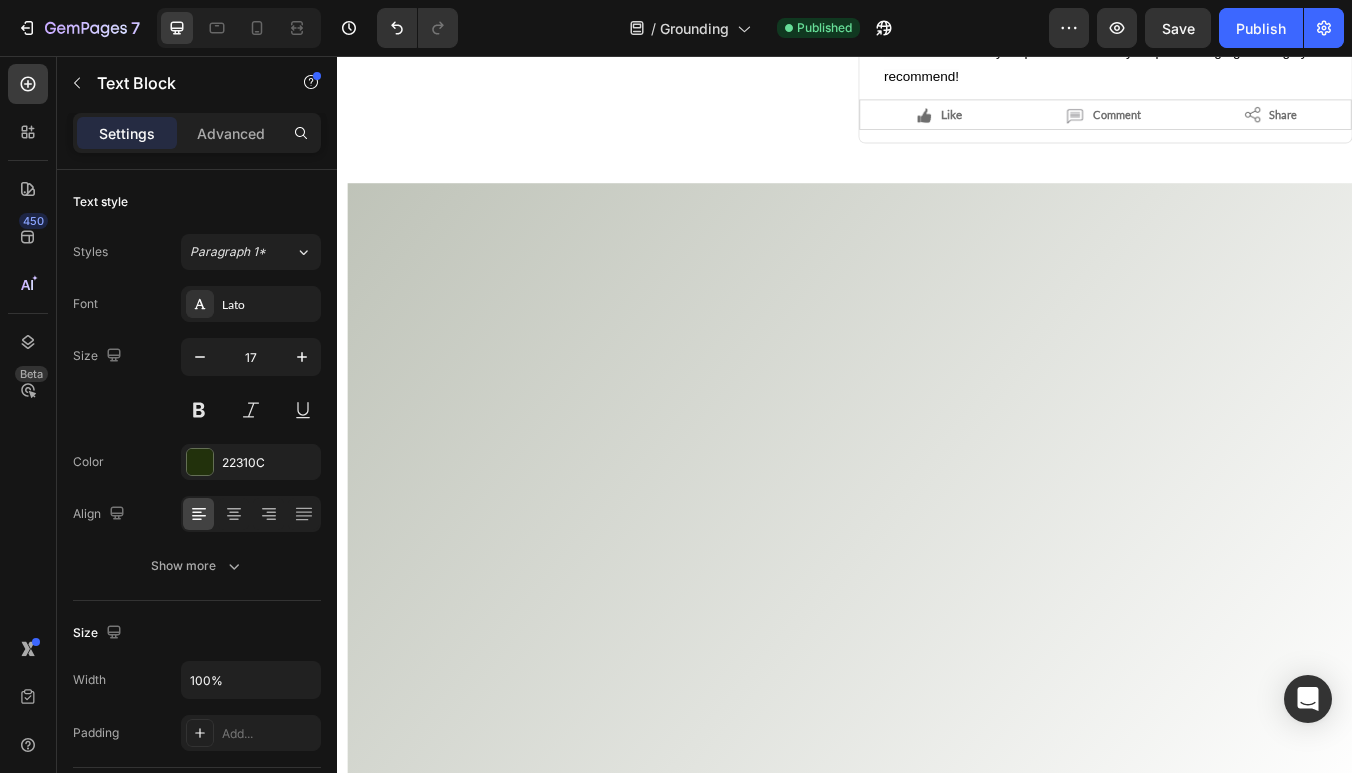 scroll, scrollTop: 0, scrollLeft: 0, axis: both 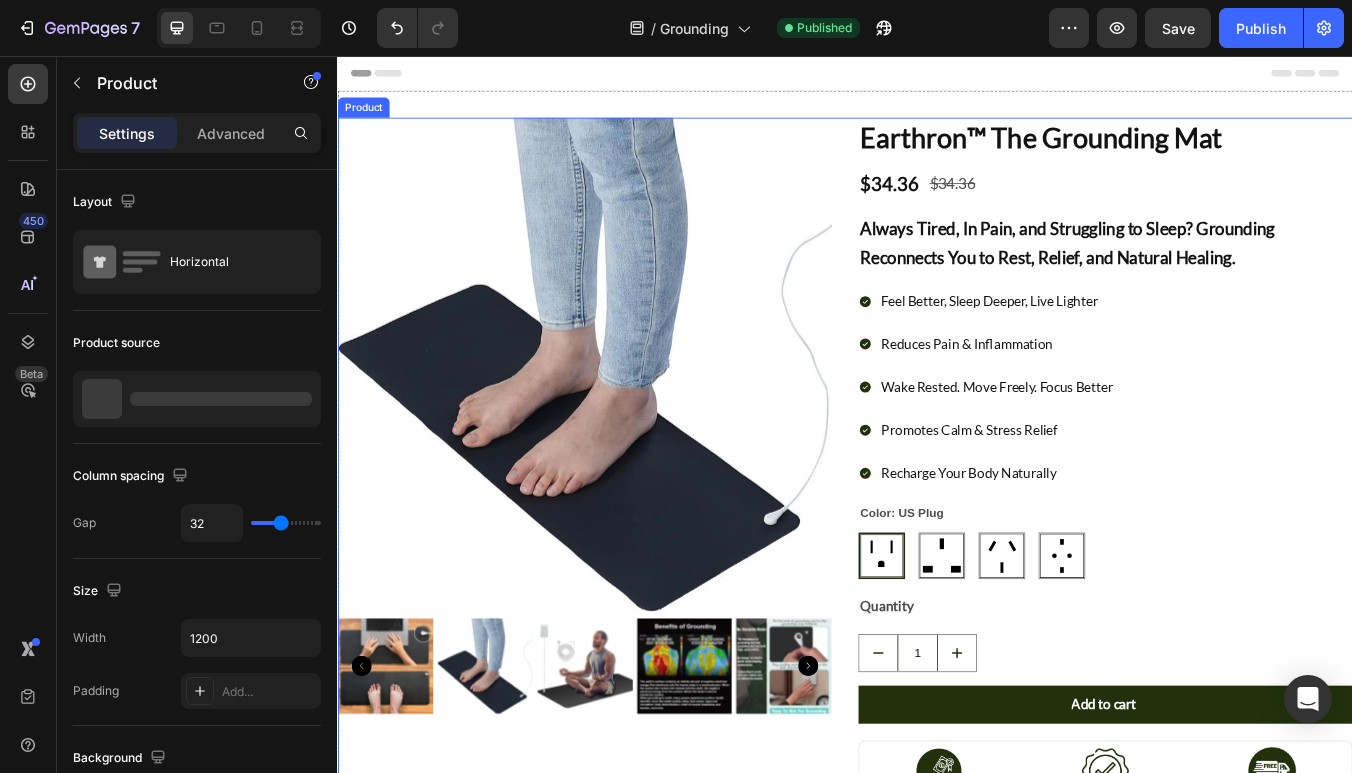 click on "Image Try It Risk-Free with a Full 1-Year Warranty Heading Image 1 Year Free Warranty Text Block Peace of Mind, 365 Days a Year Text Block Row Image 120-Day Money Back Guarangee Text Block Ground Yourself, Risk-Free for 120 Days Text Block Row Image Free Express Shipping Text Block Fast & Free Shipping Text Block Row Row Row" at bounding box center [937, 719] 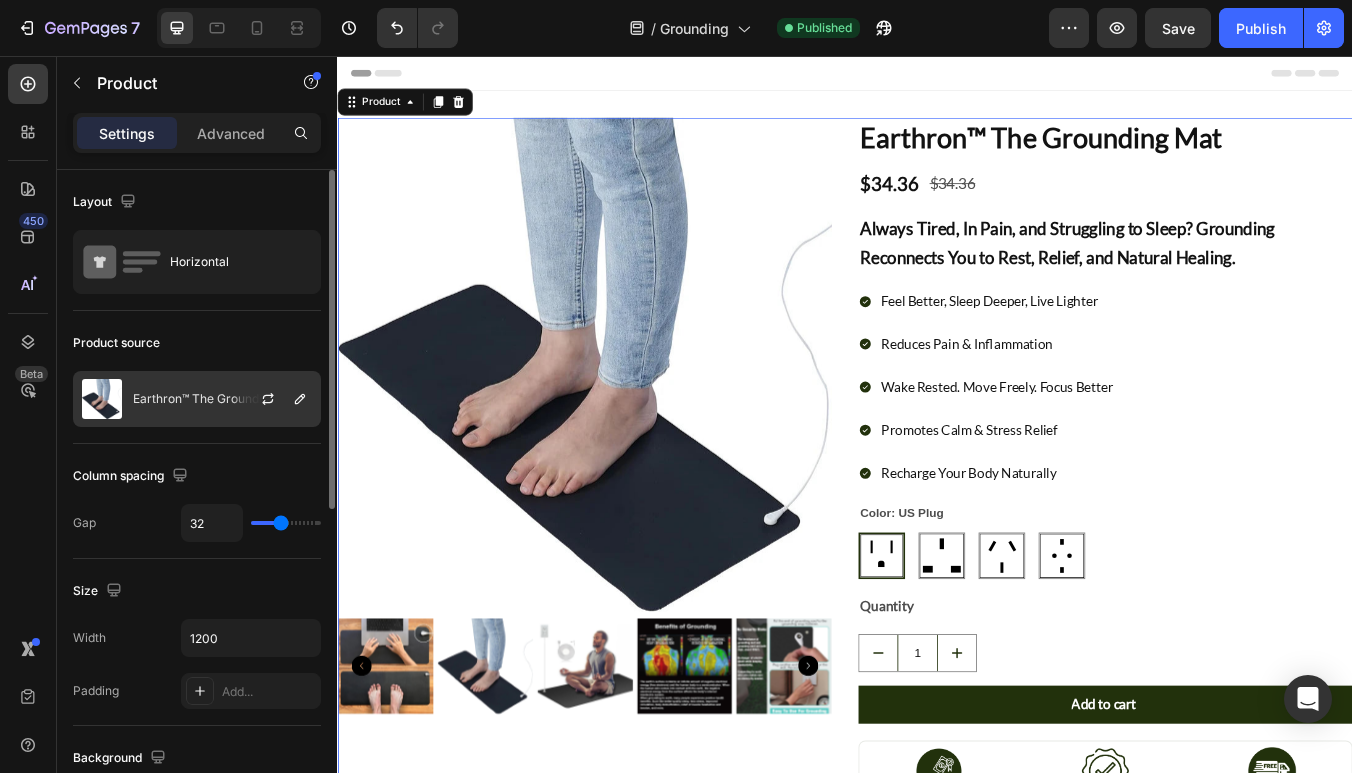 click at bounding box center (276, 399) 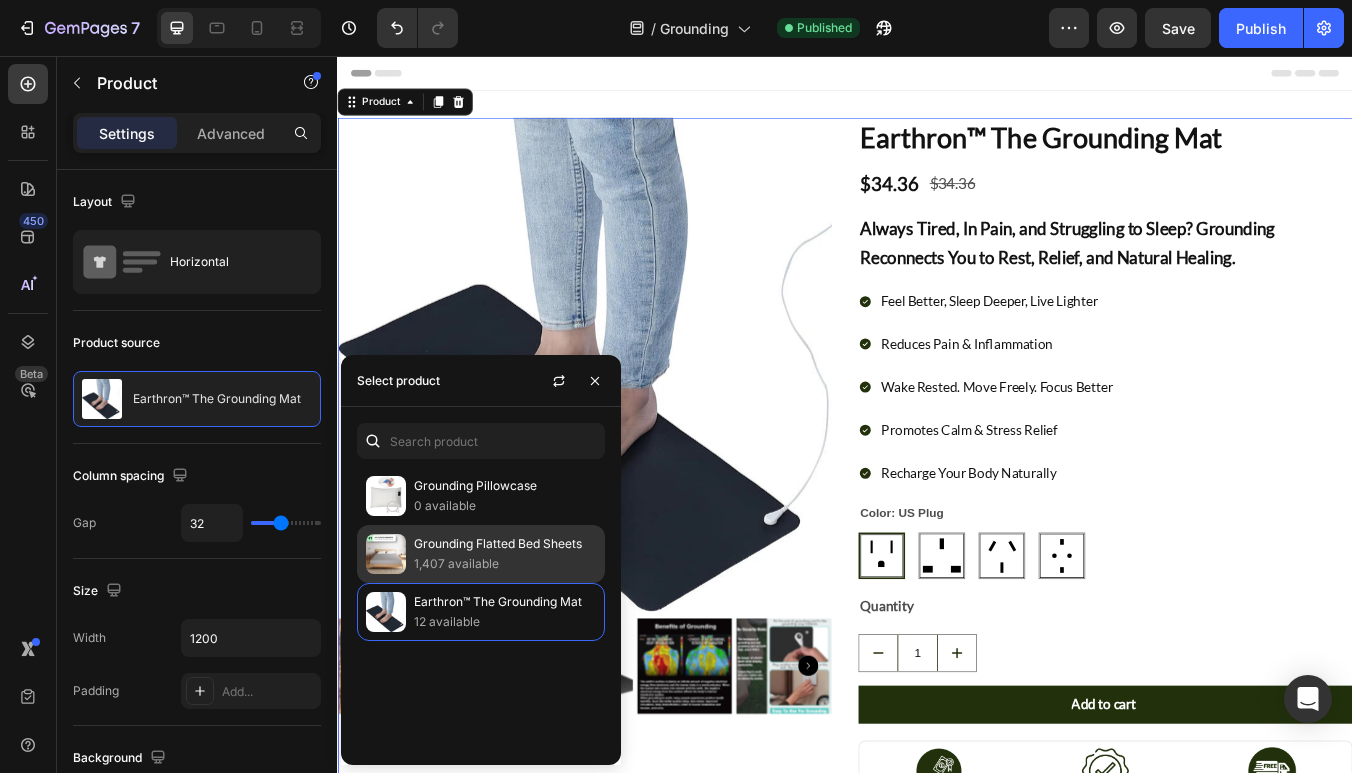 click on "1,407 available" at bounding box center [505, 564] 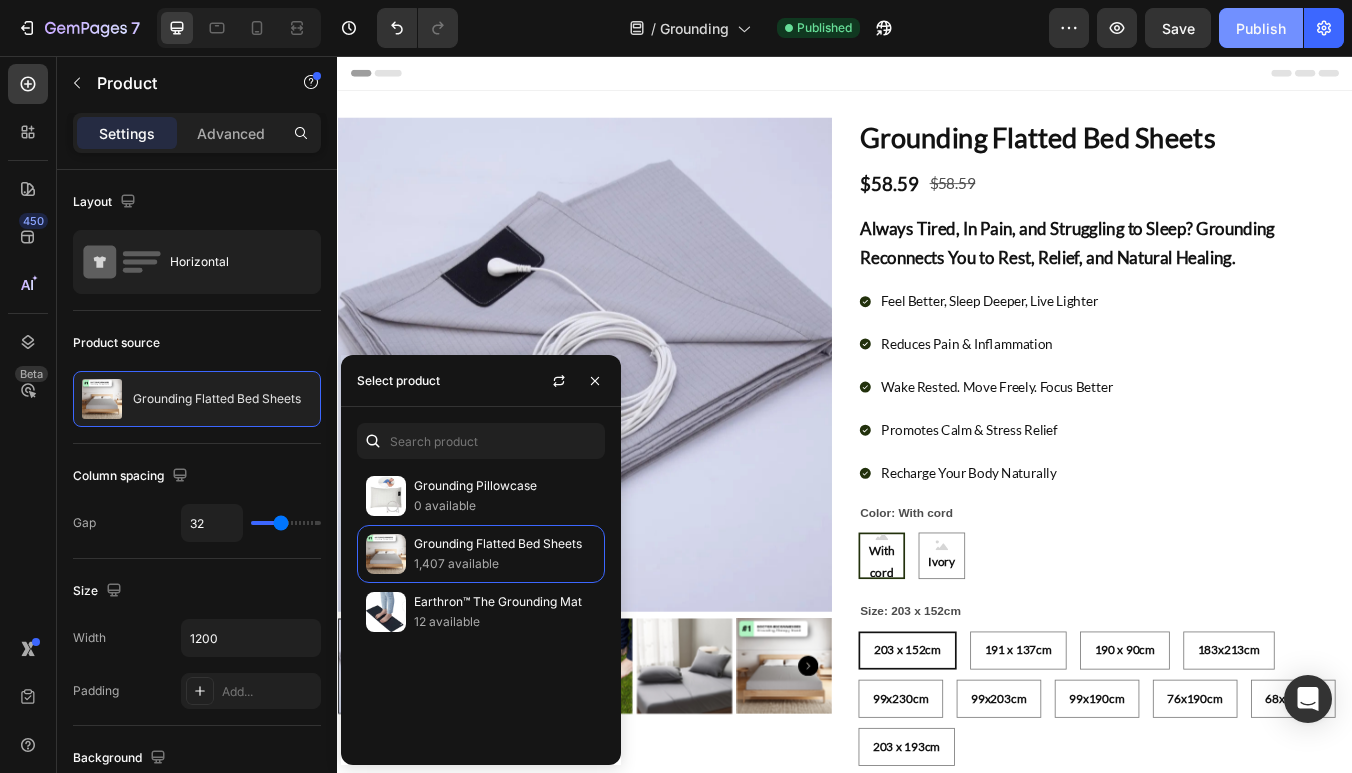 click on "Publish" at bounding box center (1261, 28) 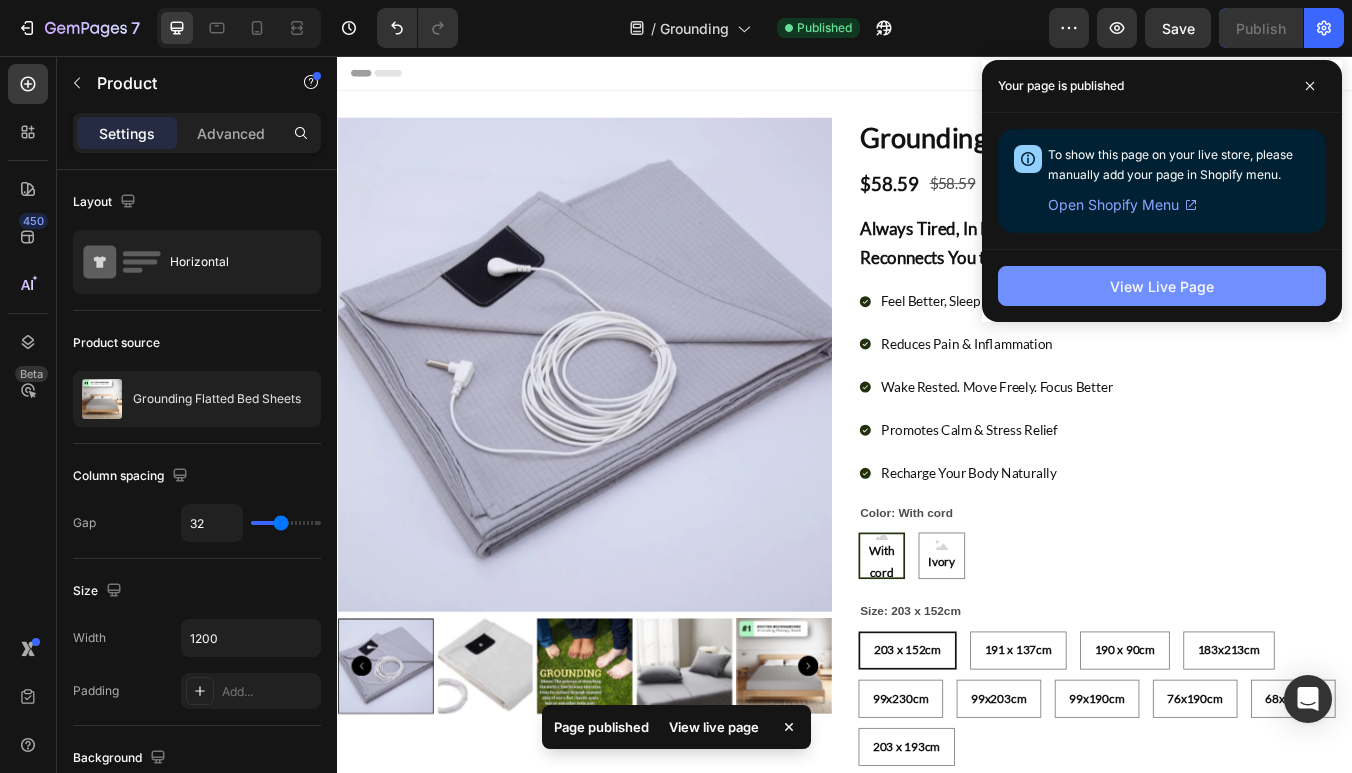 click on "View Live Page" at bounding box center (1162, 286) 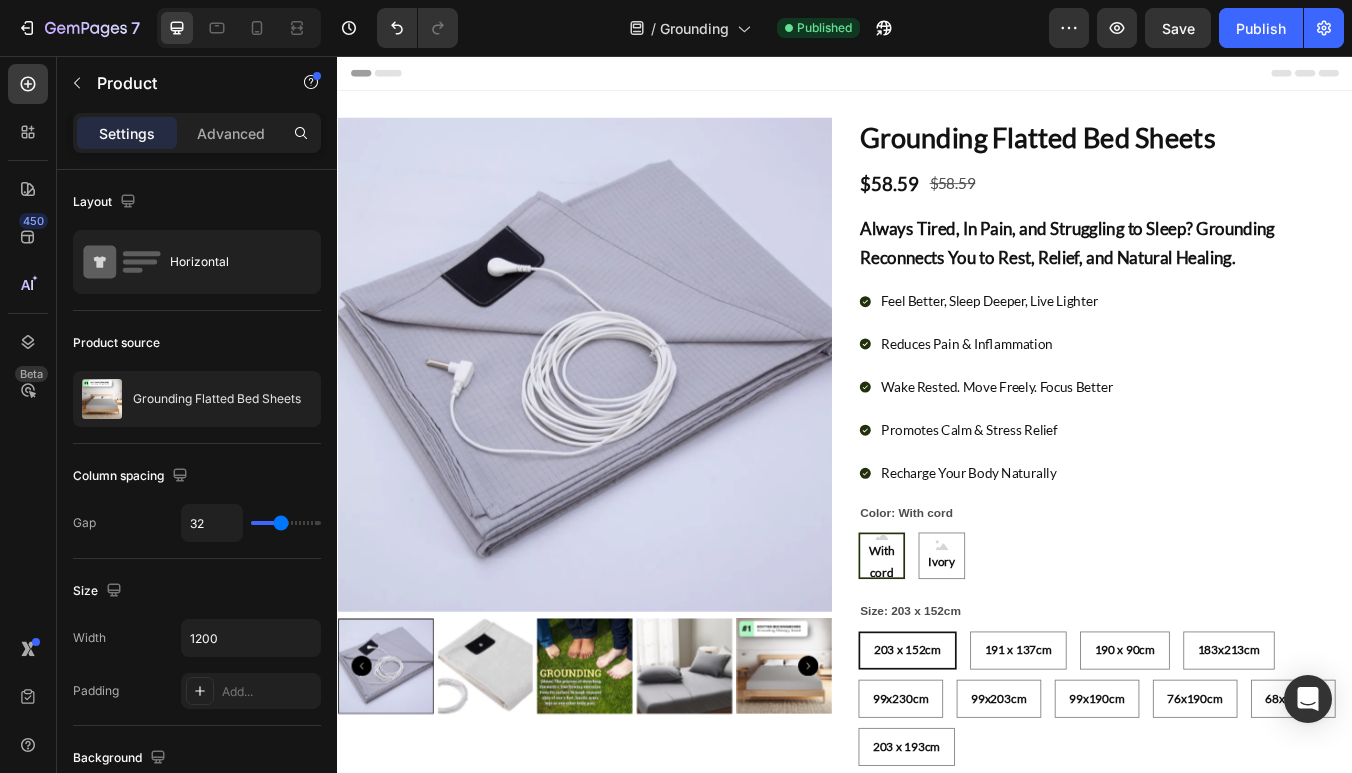 click on "Product Images Grounding Flatted Bed Sheets Product Title $58.59 Product Price Product Price $58.59 Product Price Product Price Row Always Tired, In Pain, and Struggling to Sleep? Grounding Reconnects You to Rest, Relief, and Natural Healing. Heading Feel Better, Sleep Deeper, Live Lighter Reduces Pain & Inflammation Wake Rested. Move Freely. Focus Better Promotes Calm & Stress Relief Recharge Your Body Naturally Item List Color: With cord With cord With cord With cord Ivory Ivory Ivory Size: 203 x 152cm 203 x 152cm 203 x 152cm 203 x 152cm 191 x 137cm 191 x 137cm 191 x 137cm 190 x 90cm 190 x 90cm 190 x 90cm 183x213cm 183x213cm 183x213cm 99x230cm 99x230cm 99x230cm 99x203cm 99x203cm 99x203cm 99x190cm 99x190cm 99x190cm 76x190cm 76x190cm 76x190cm 68x132cm 68x132cm 68x132cm 203 x 193cm 203 x 193cm 203 x 193cm Product Variants & Swatches Quantity Text Block
1
Product Quantity Add to cart Add to Cart Image 120-Day Money Back Guarantee Text Block Row Row Image" at bounding box center (937, 829) 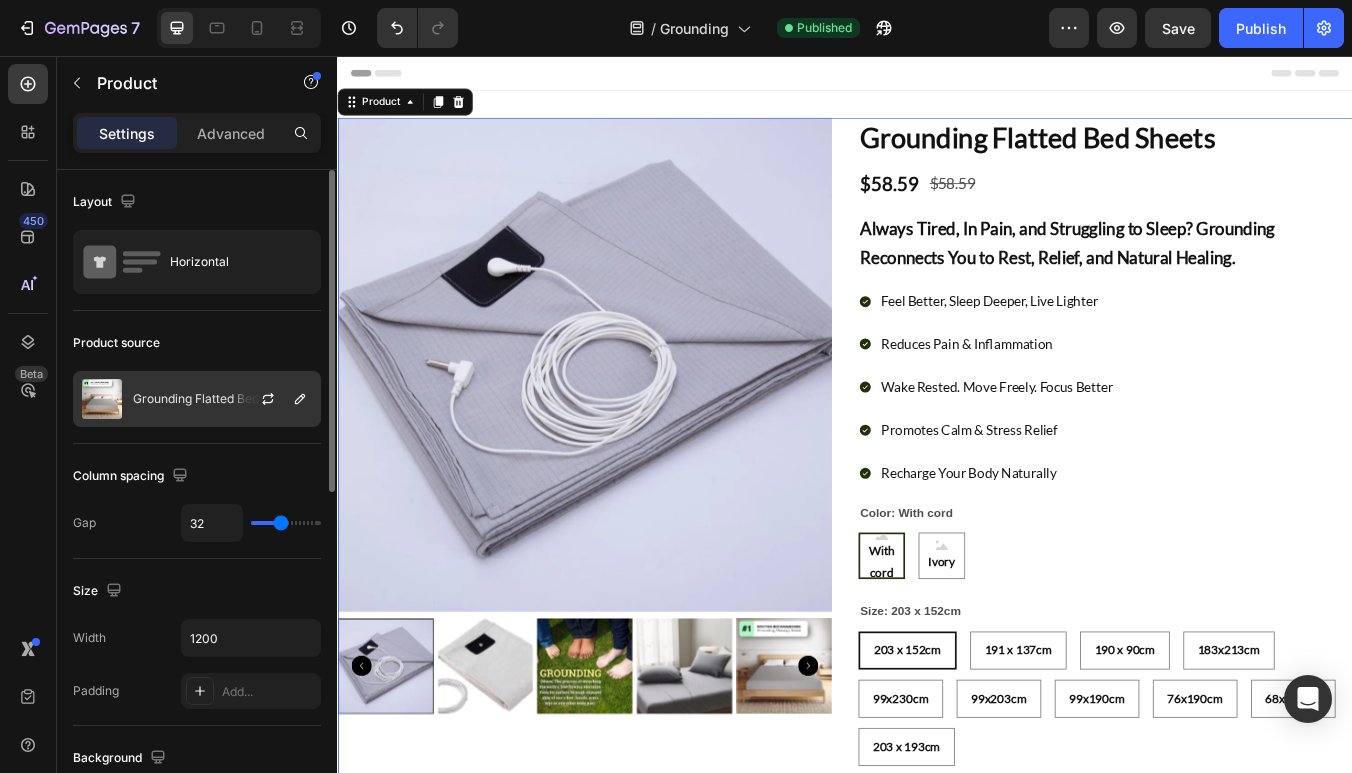 click at bounding box center (276, 399) 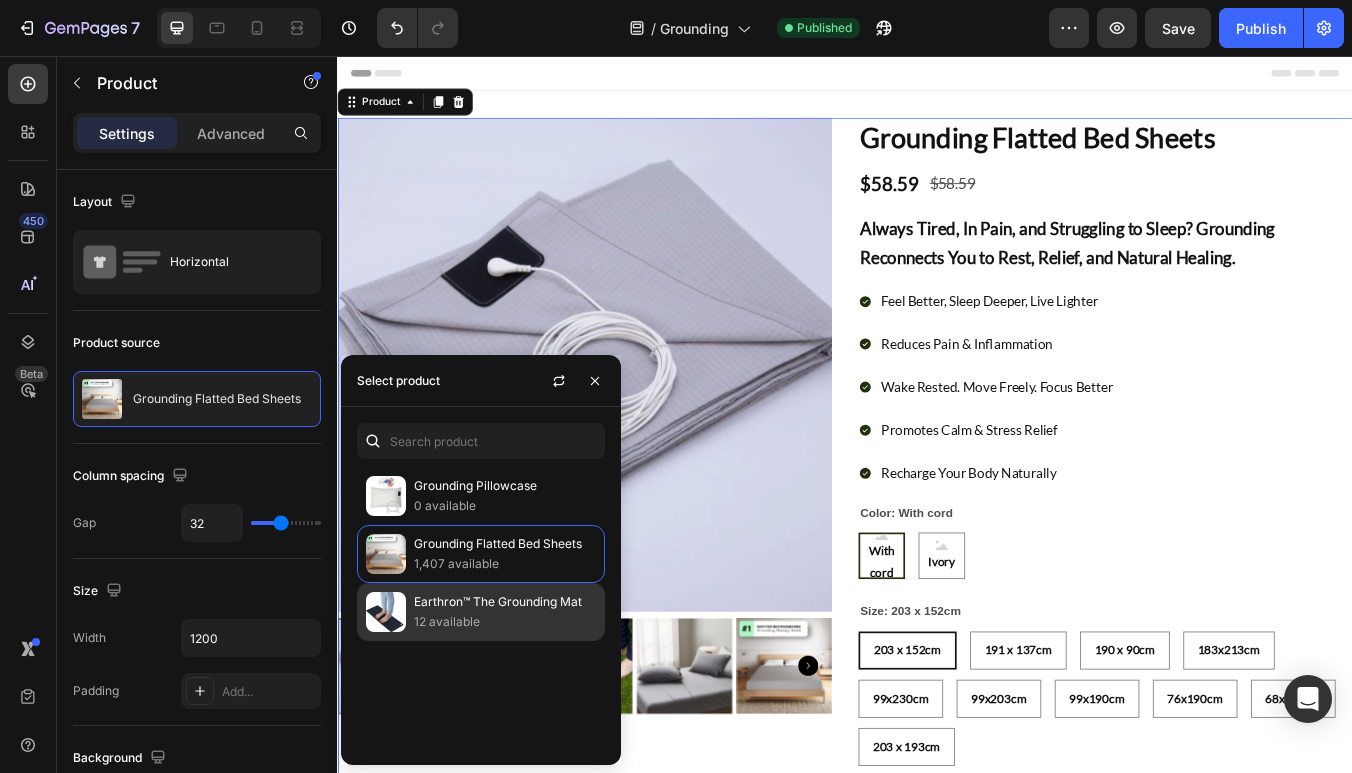 click on "12 available" at bounding box center [505, 622] 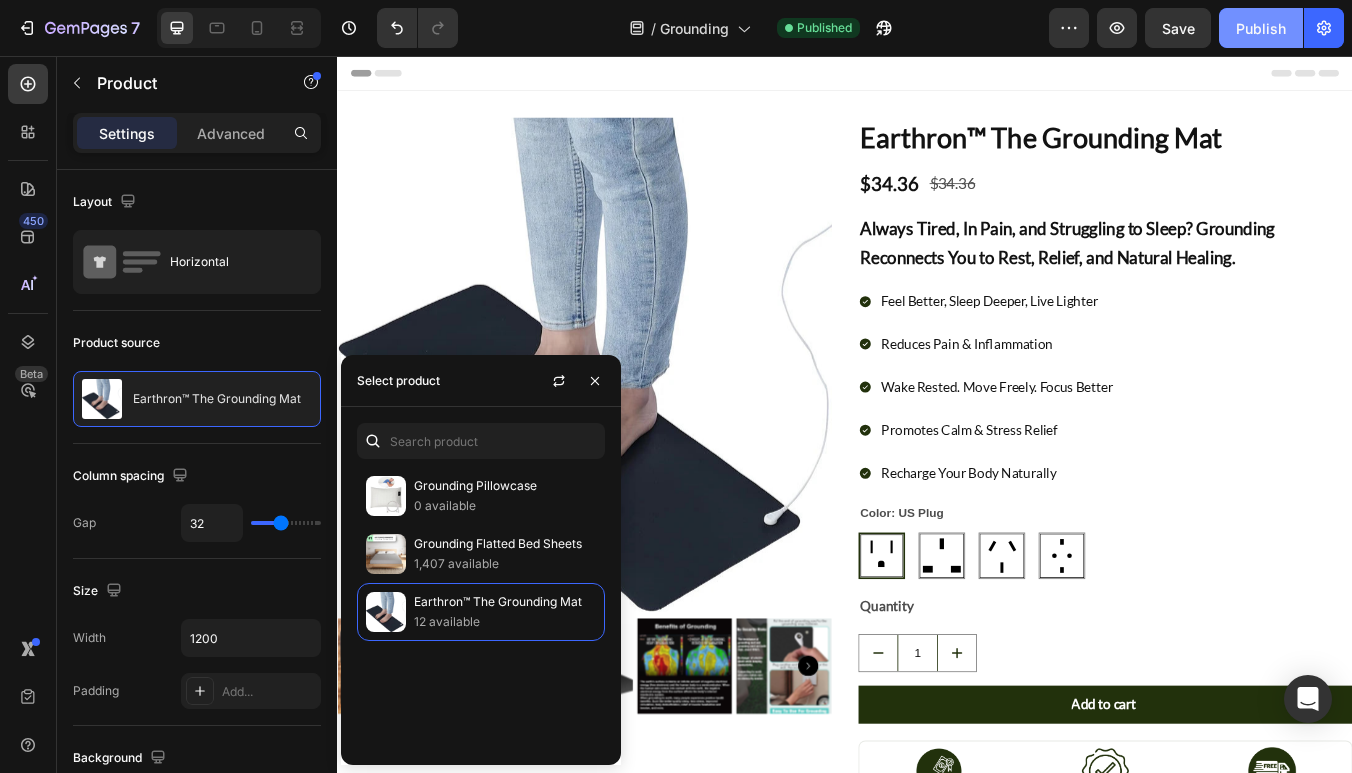 click on "Publish" at bounding box center (1261, 28) 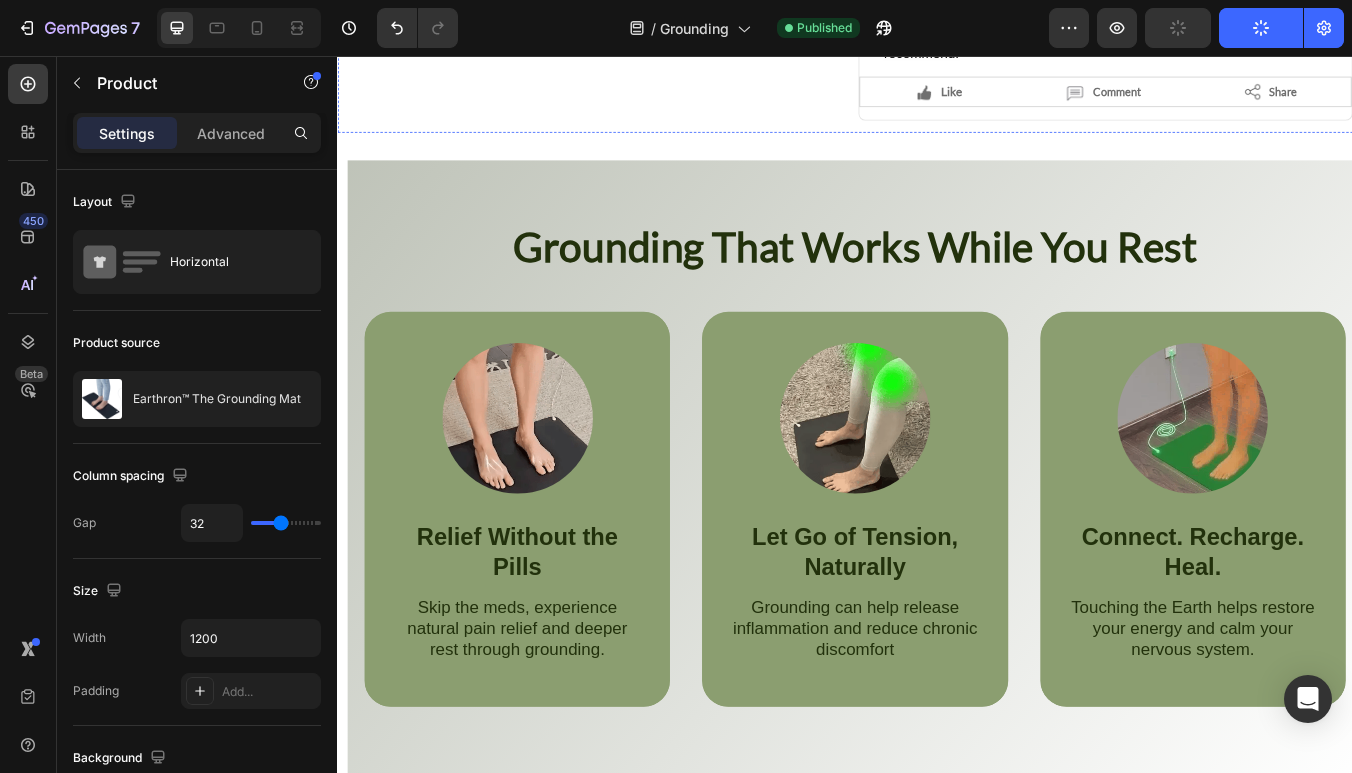 scroll, scrollTop: 1206, scrollLeft: 0, axis: vertical 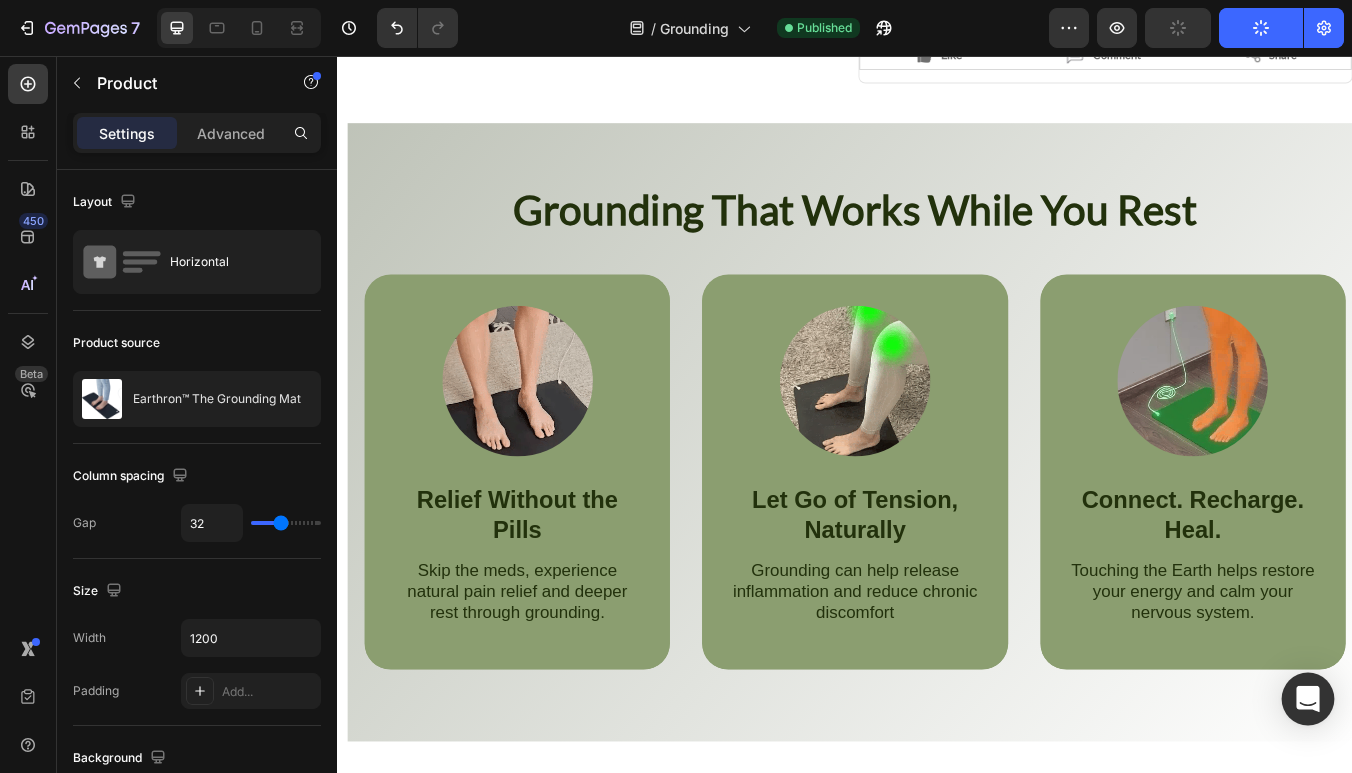click 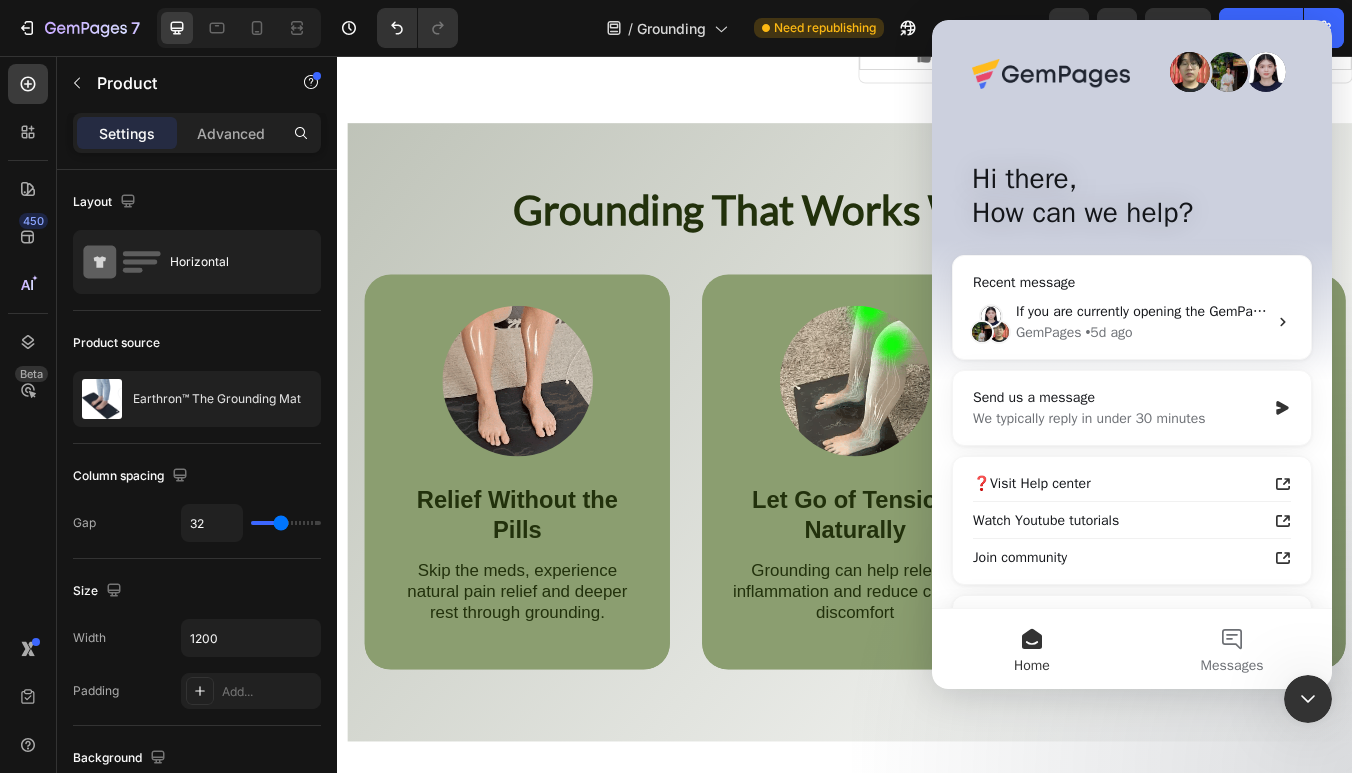 scroll, scrollTop: 0, scrollLeft: 0, axis: both 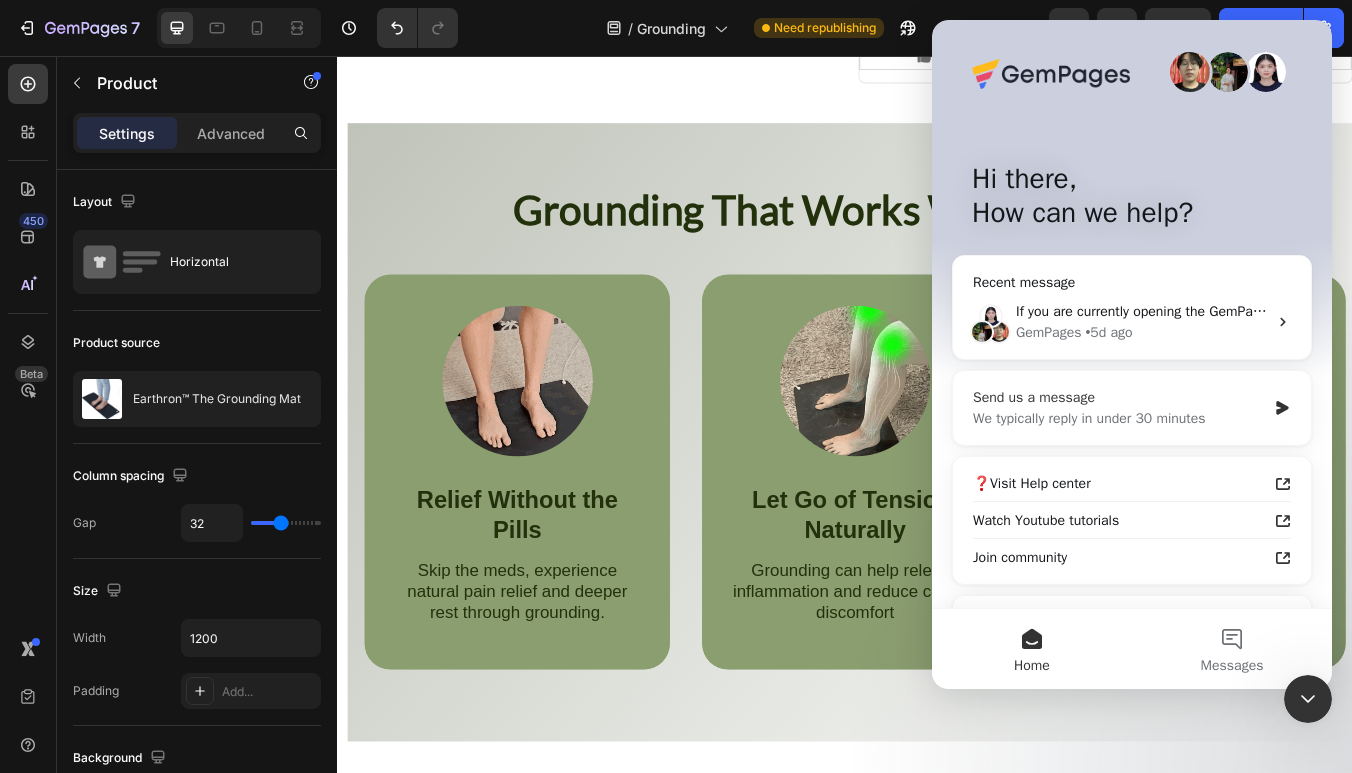 click on "Send us a message" at bounding box center (1119, 397) 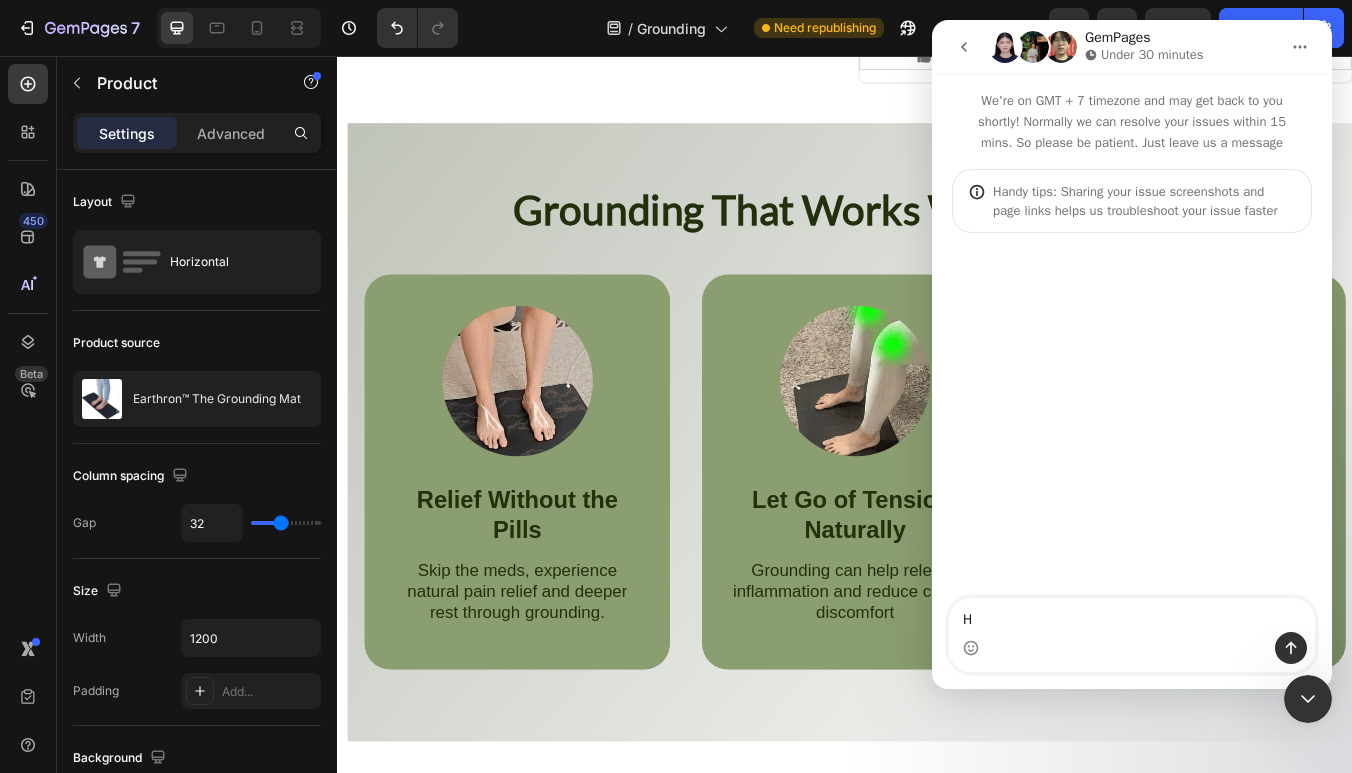 type on "Hi" 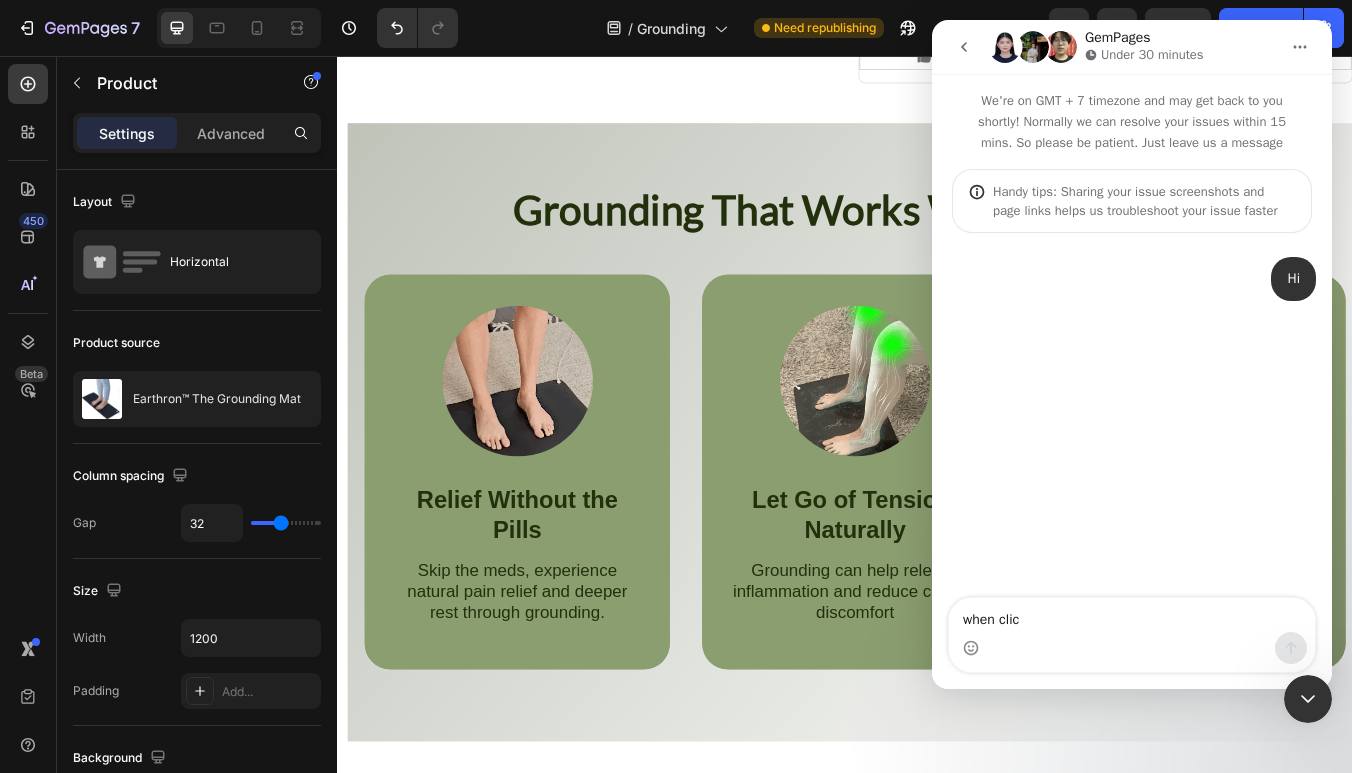 type on "when click" 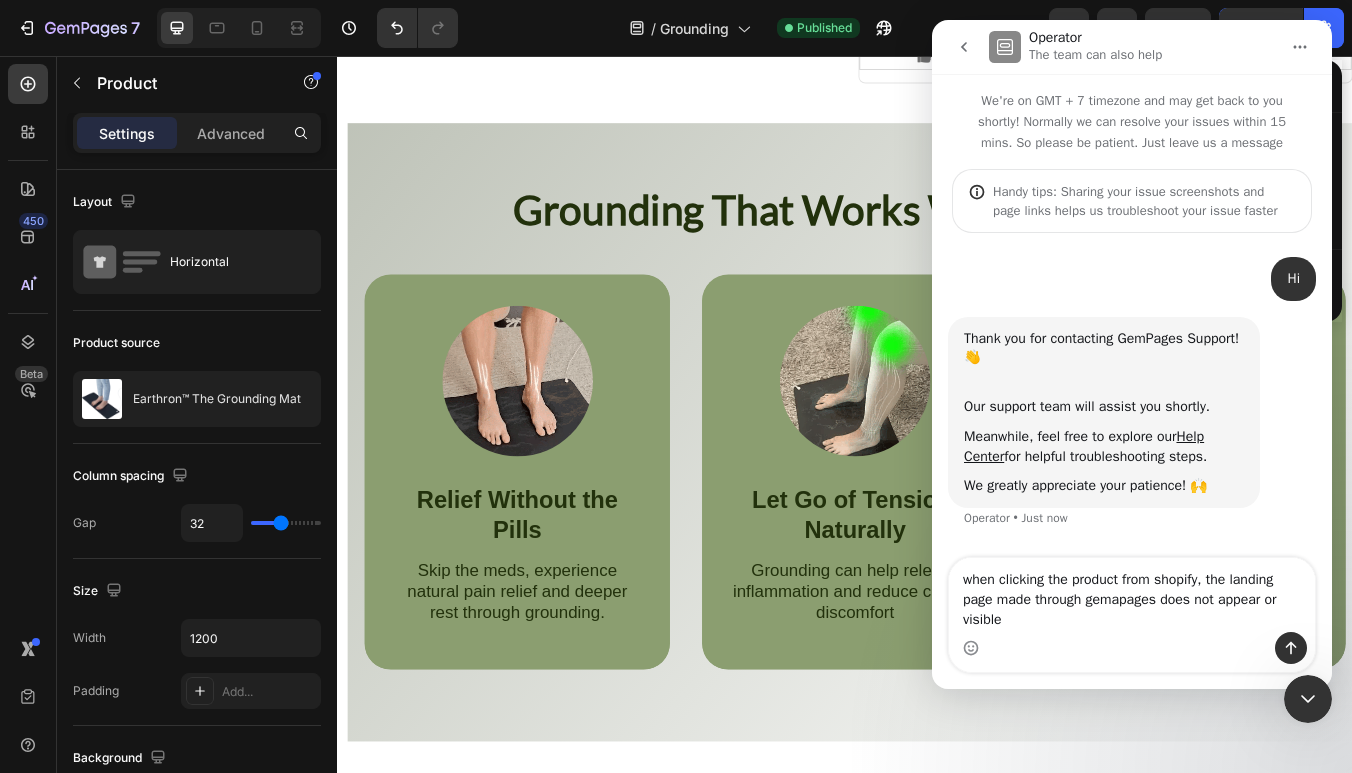 type on "when clicking the product from shopify, the landing page made through gemapages does not appear or visible" 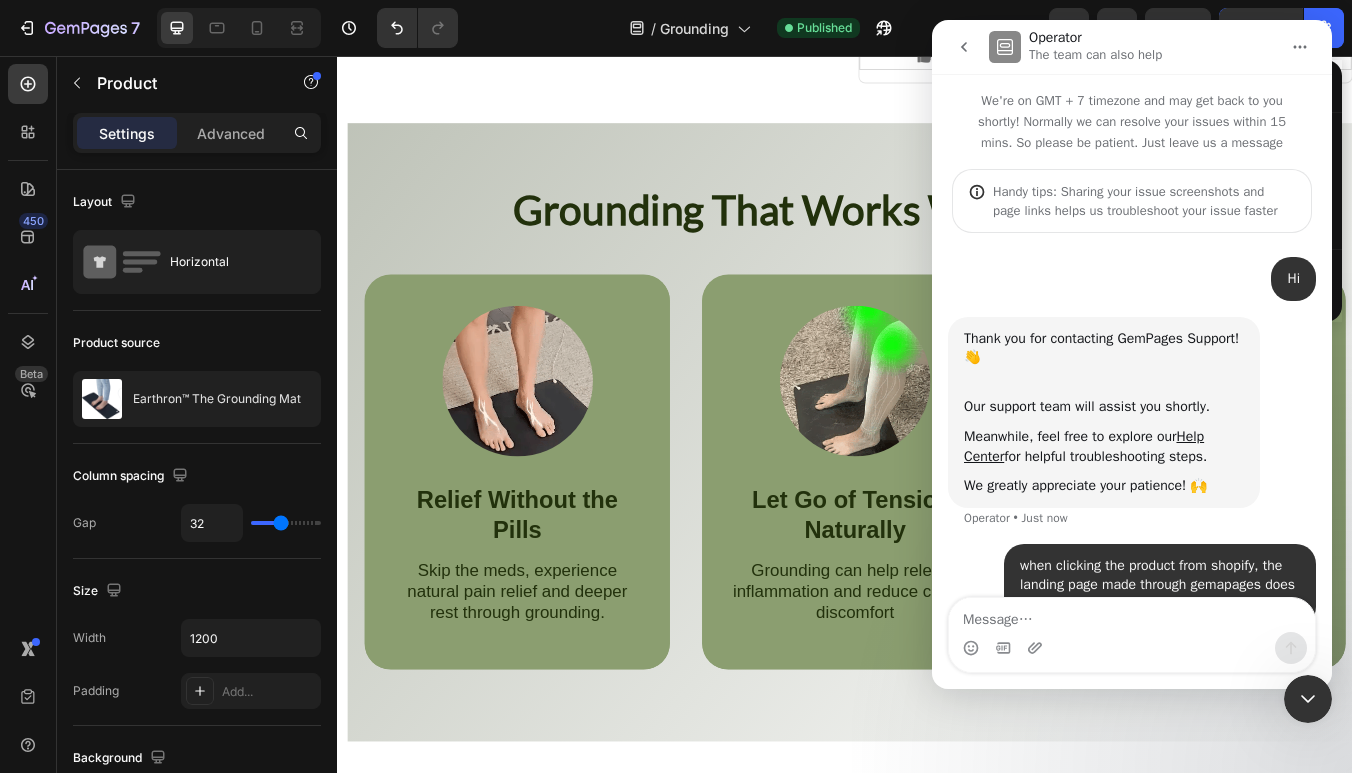 scroll, scrollTop: 50, scrollLeft: 0, axis: vertical 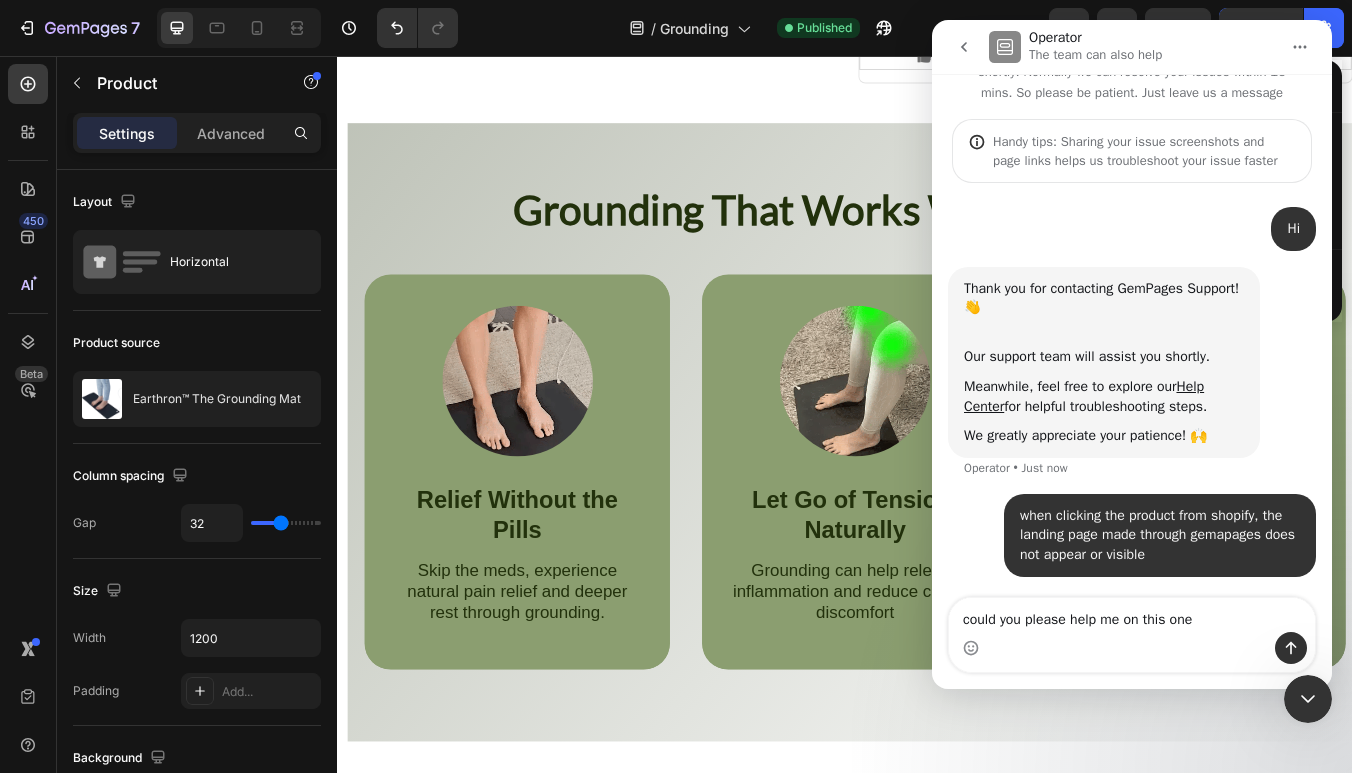type on "could you please help me on this one" 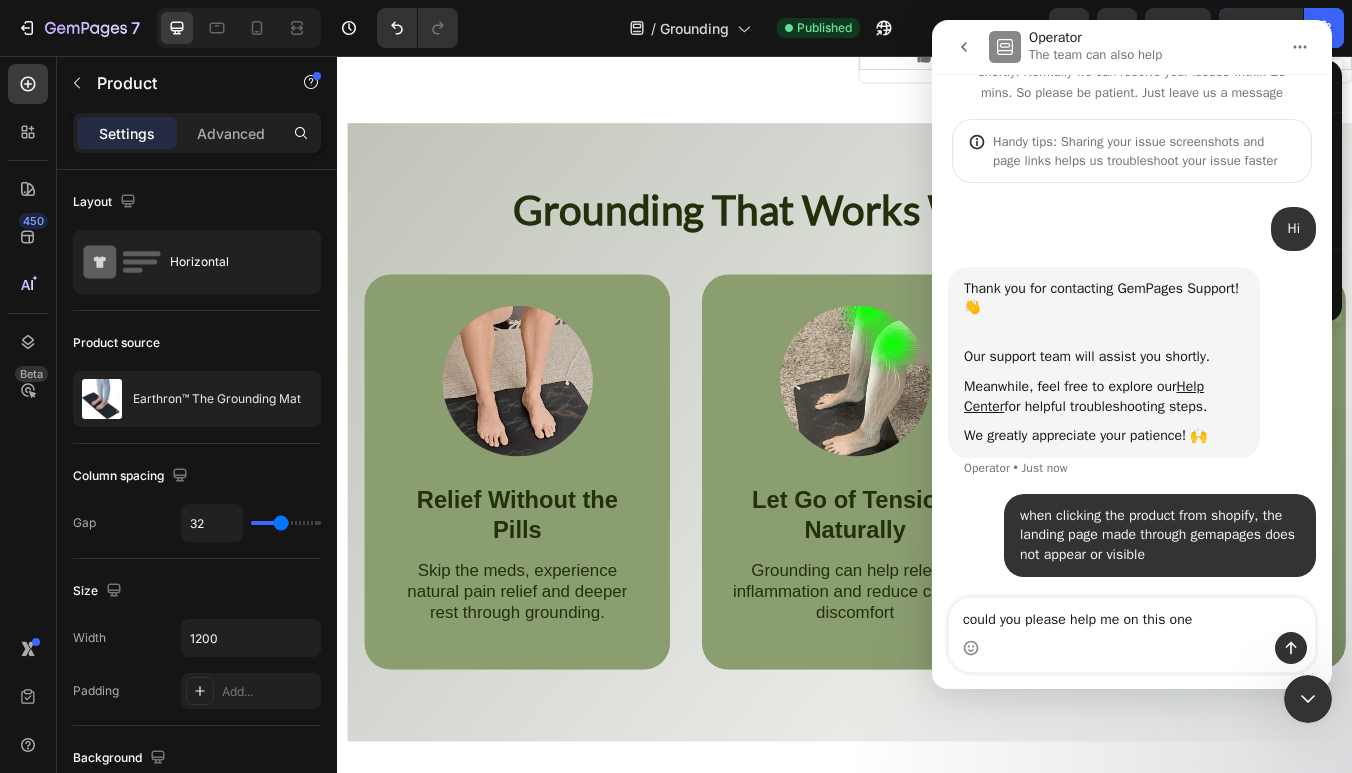 type 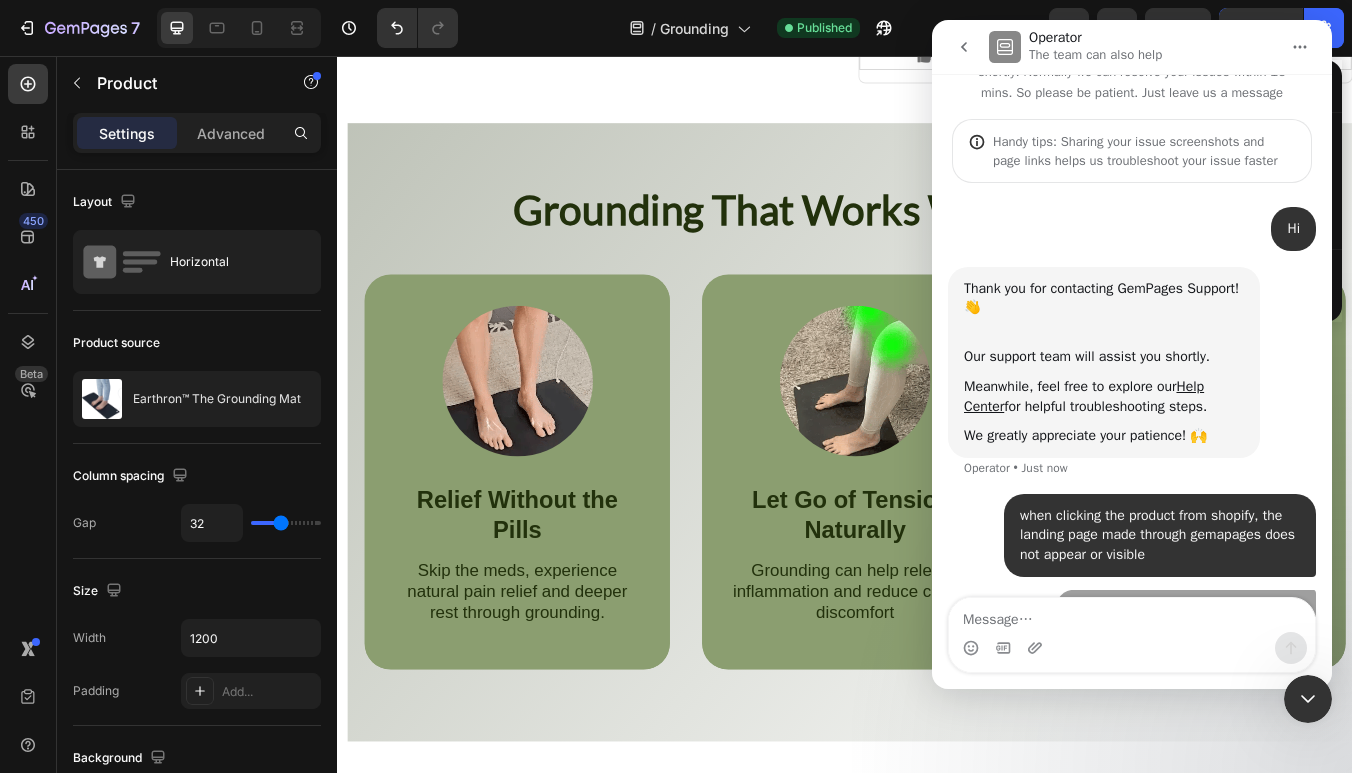 scroll, scrollTop: 96, scrollLeft: 0, axis: vertical 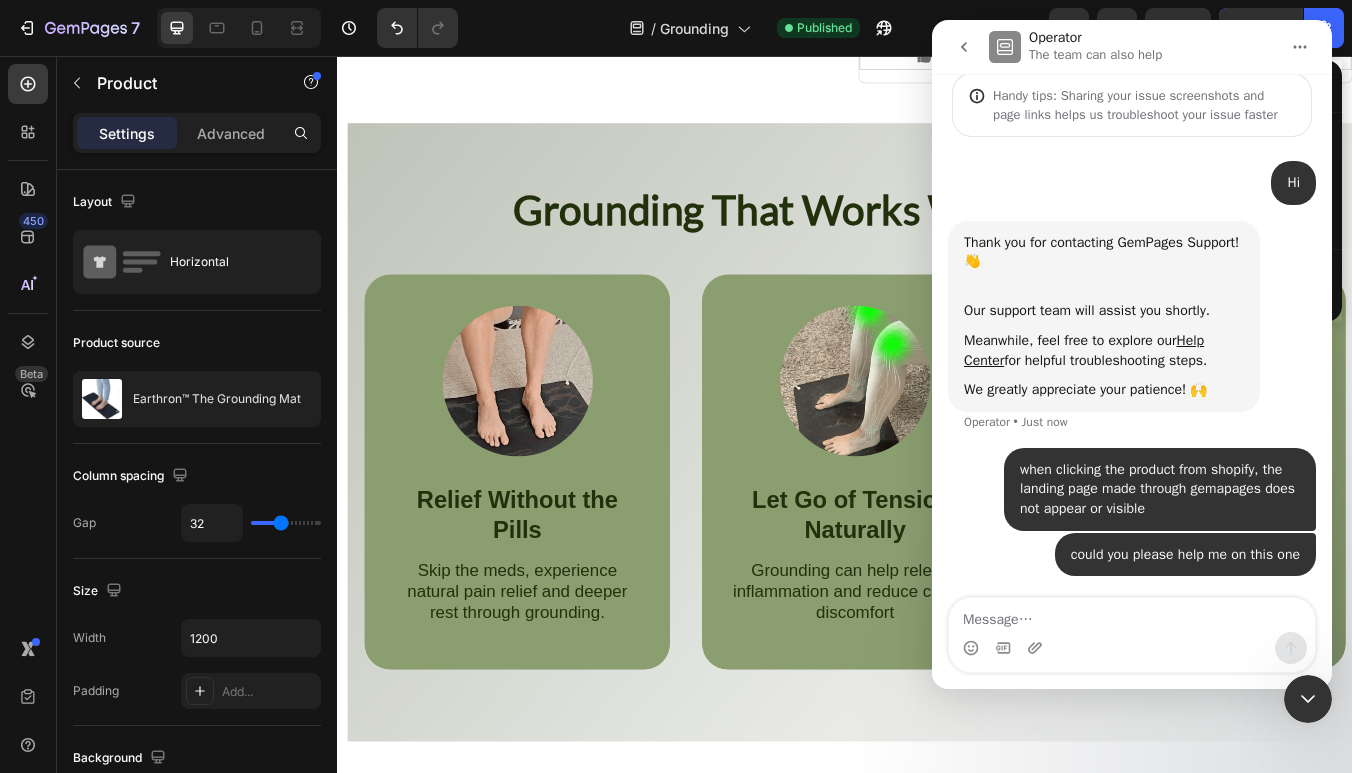 click at bounding box center [1308, 699] 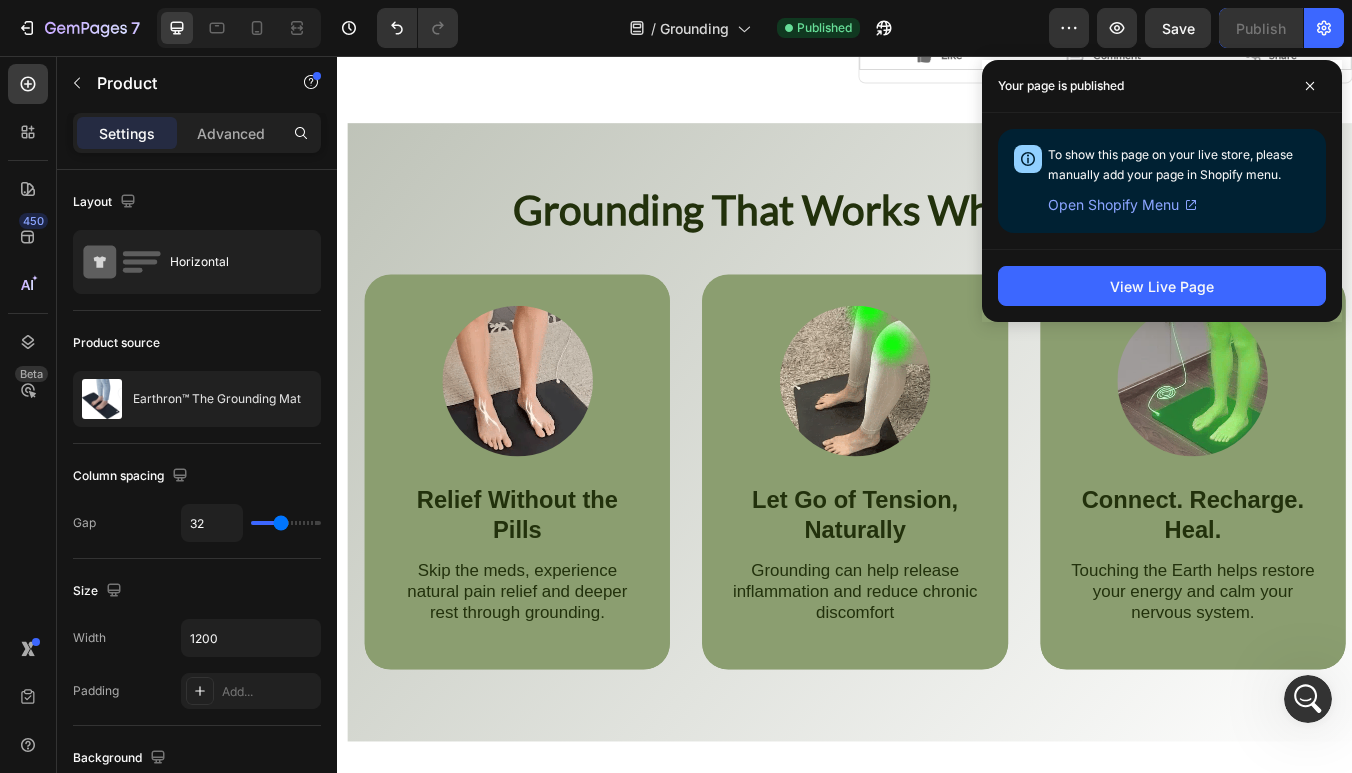 scroll, scrollTop: 0, scrollLeft: 0, axis: both 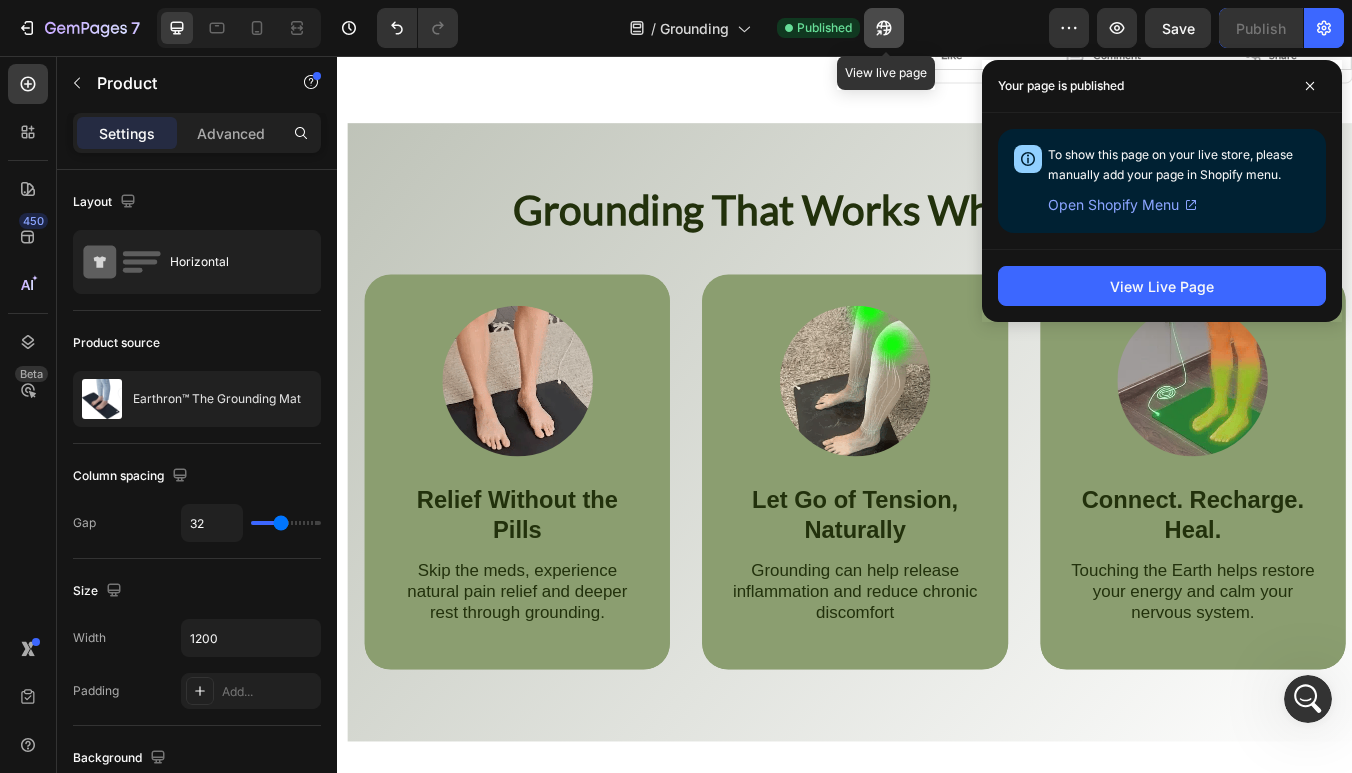 click 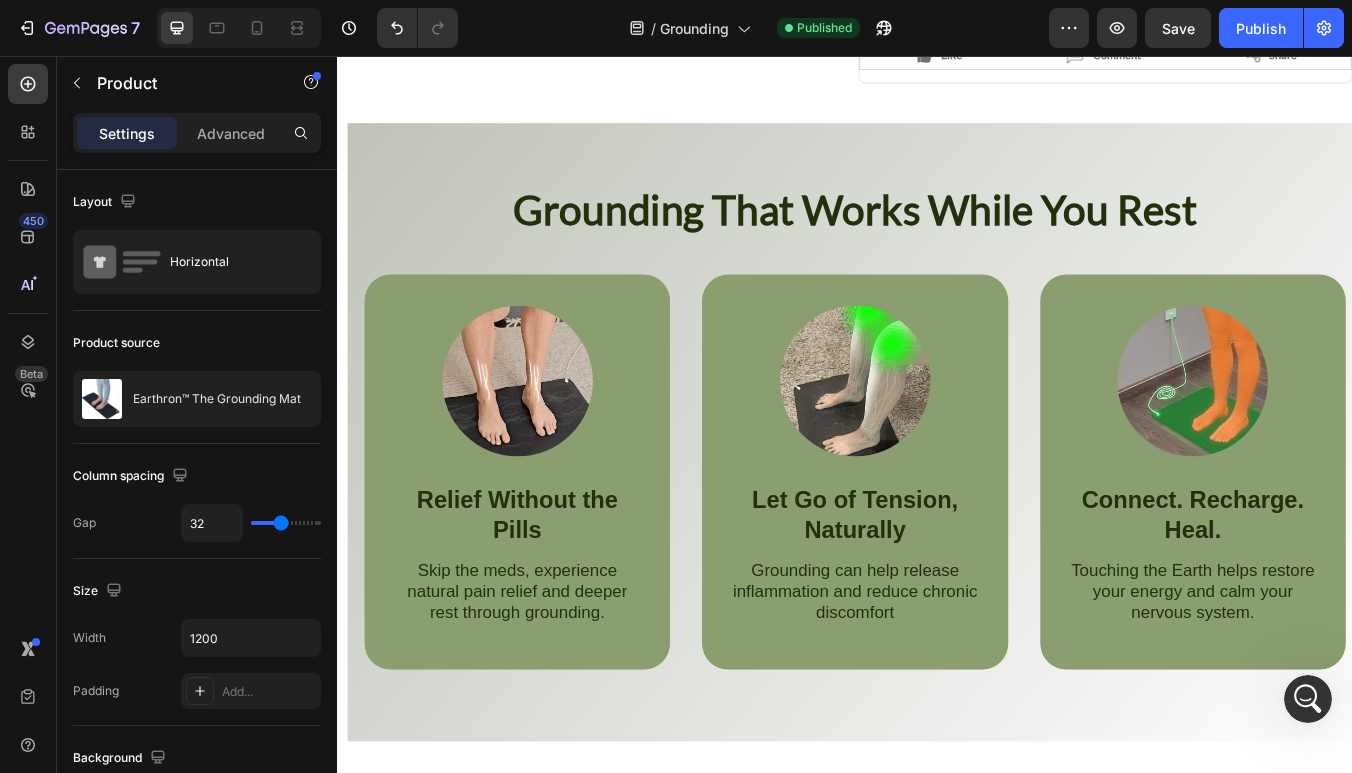 click 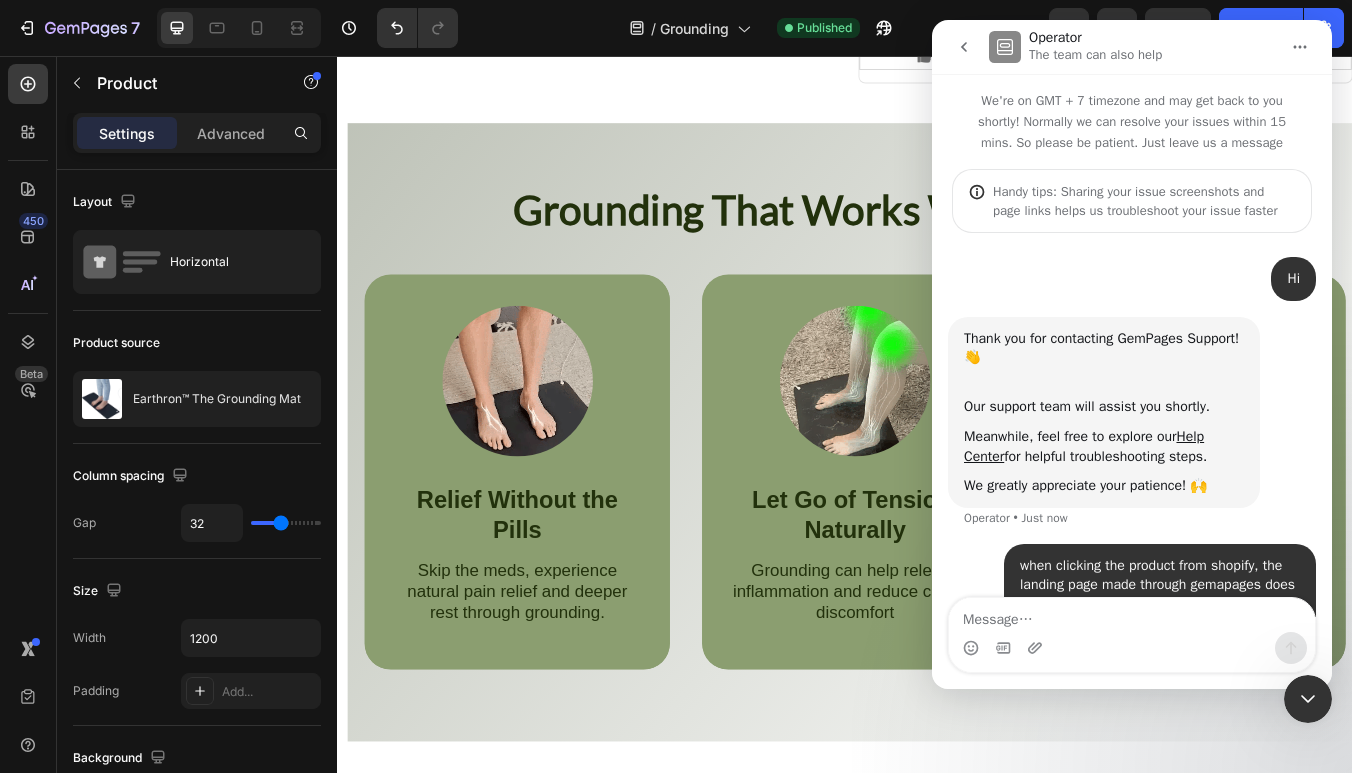 scroll, scrollTop: 96, scrollLeft: 0, axis: vertical 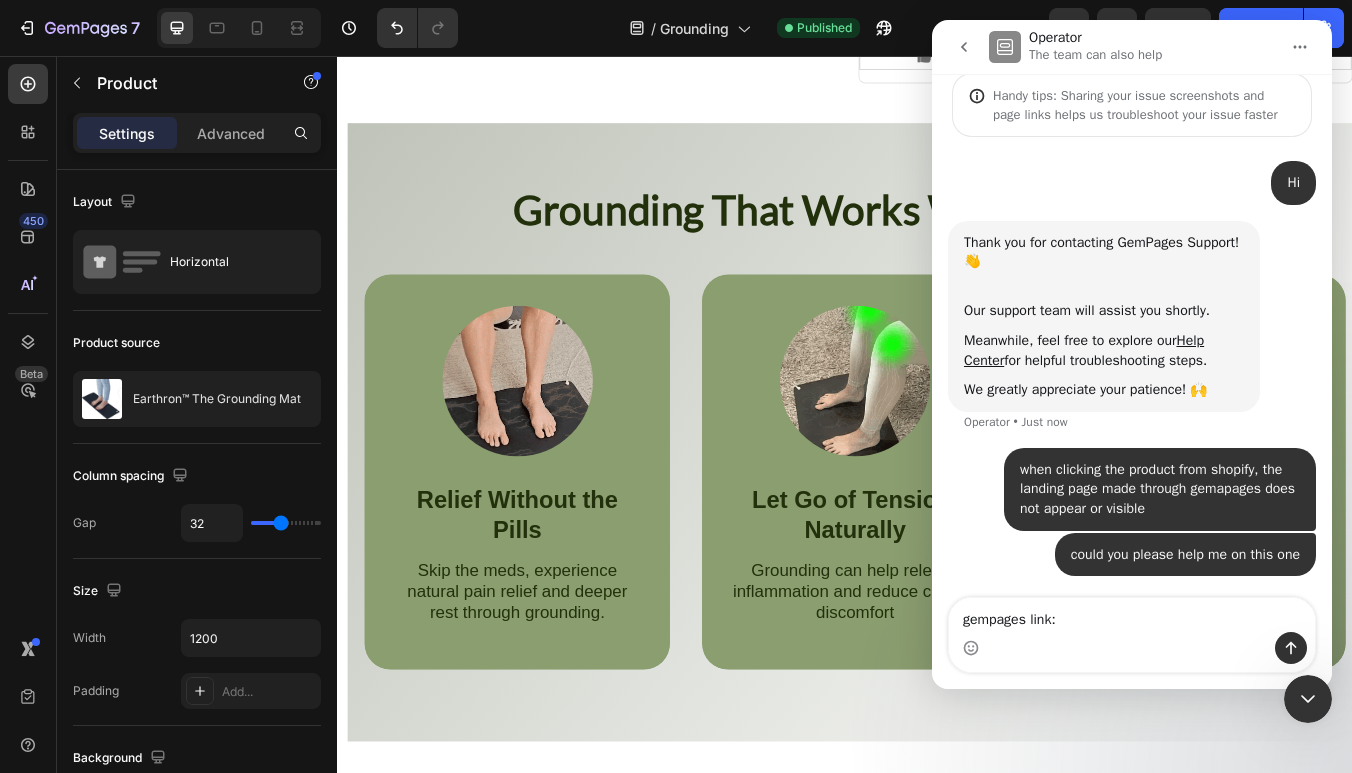 type on "gempages link: https://k1e0ce-us.myshopify.com/pages/groundingmat?_ab=0&key=1754301917053" 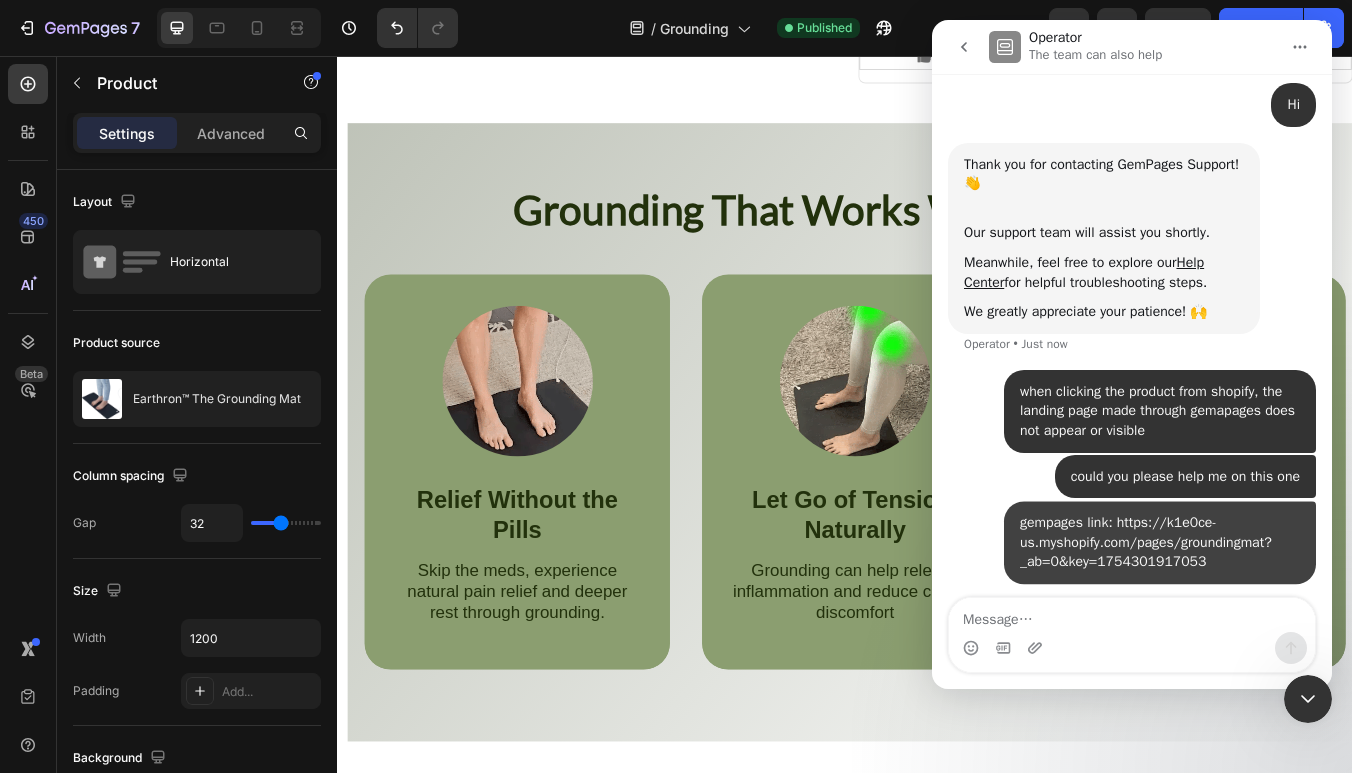 scroll, scrollTop: 181, scrollLeft: 0, axis: vertical 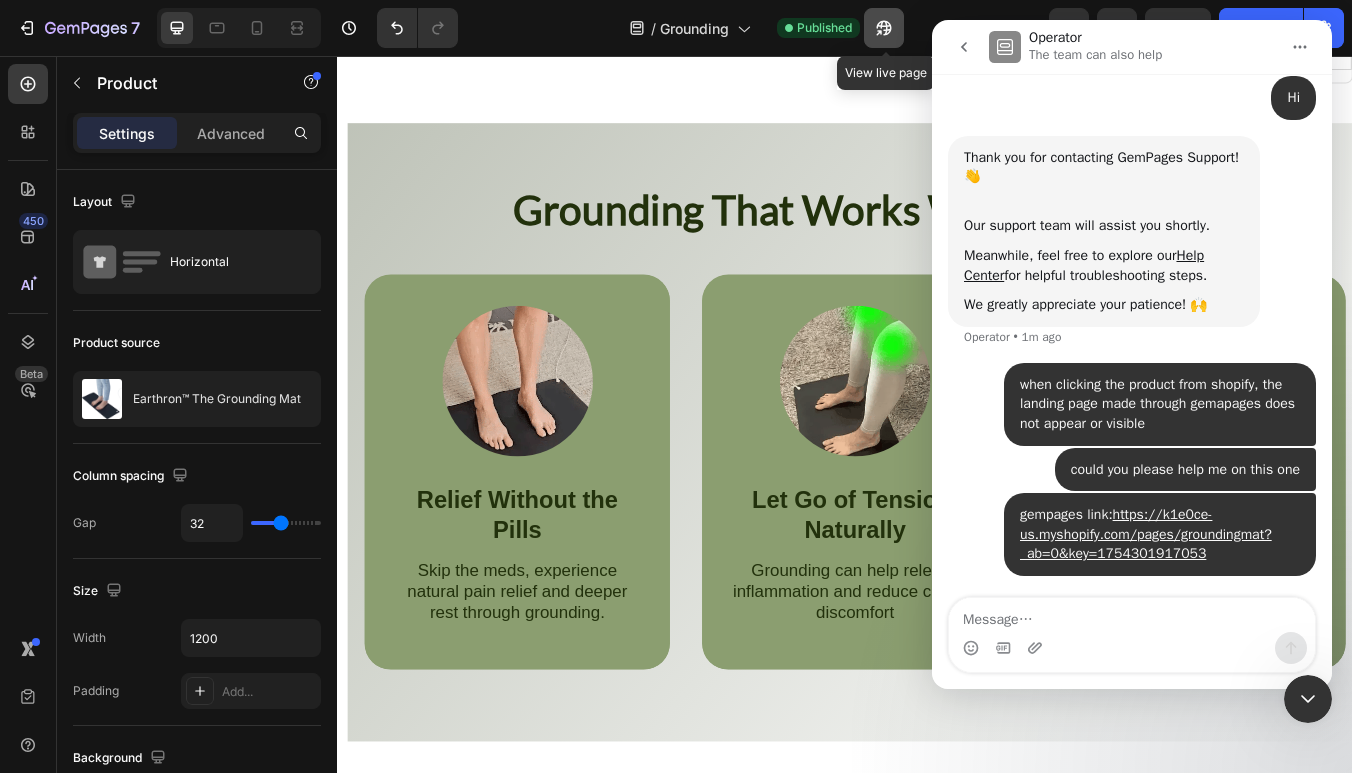 click 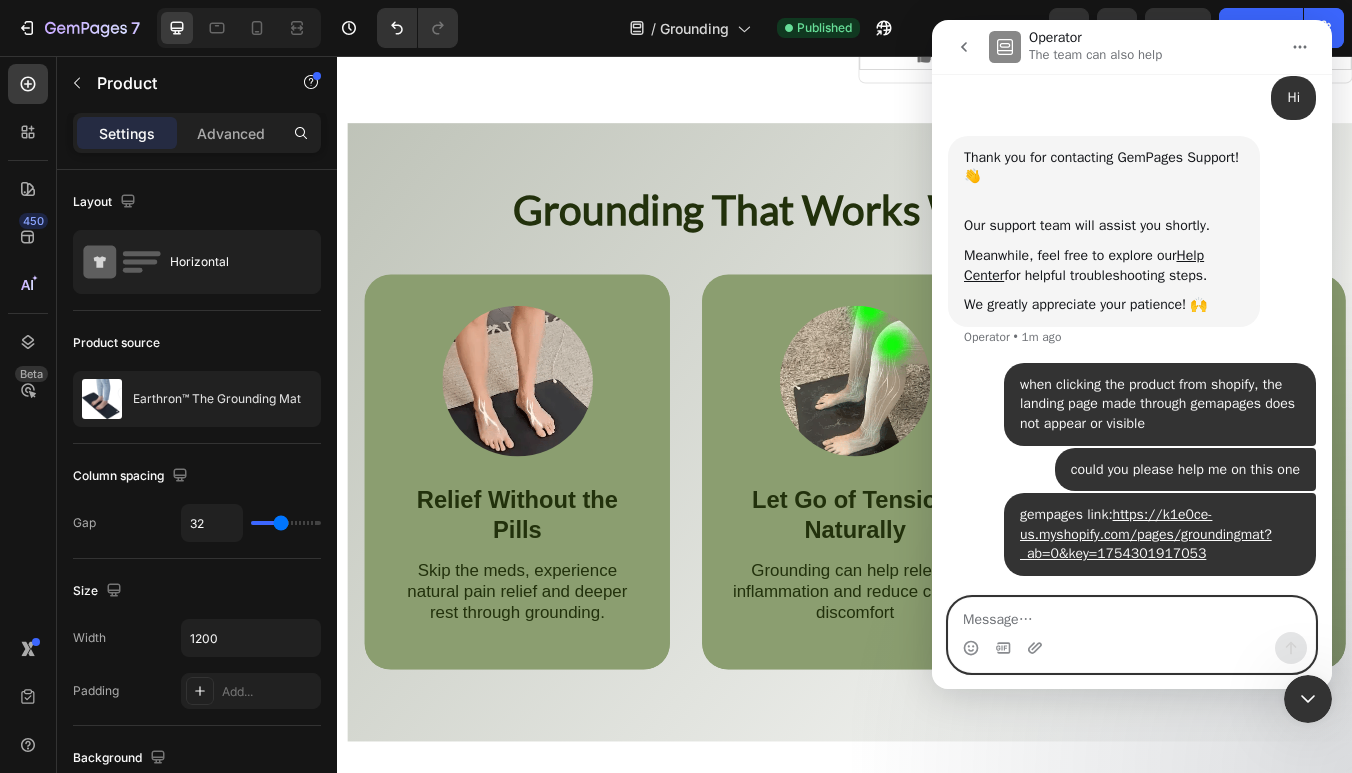click at bounding box center [1132, 615] 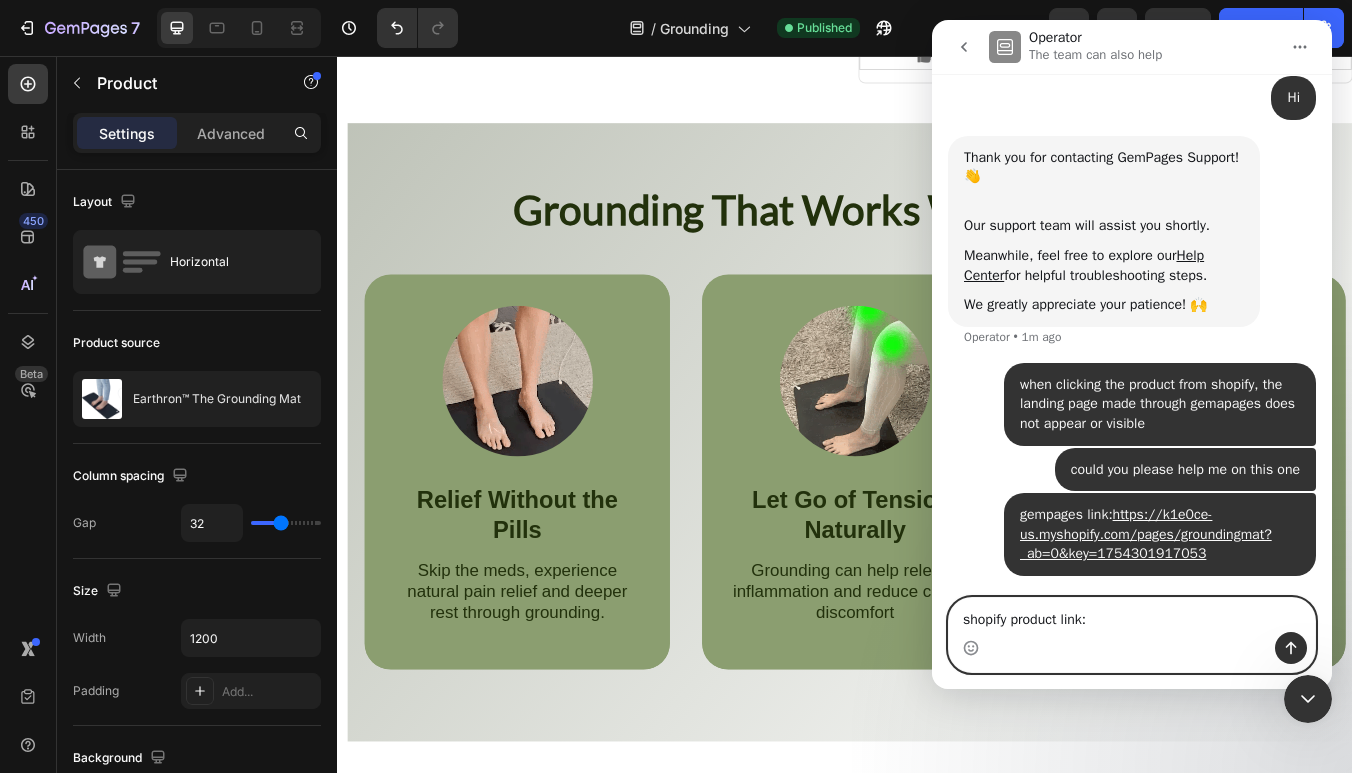 type on "shopify product link: https://k1e0ce-us.myshopify.com/products/groundingpower" 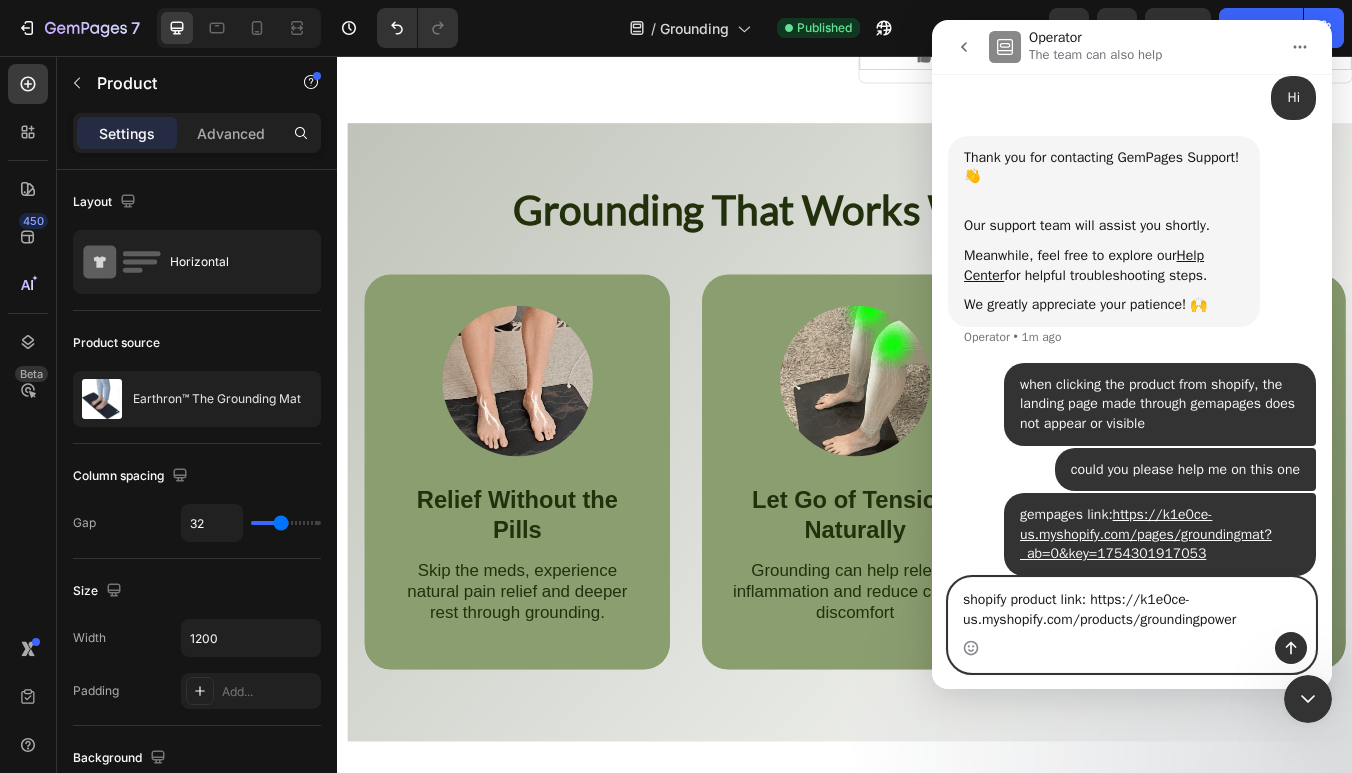 type 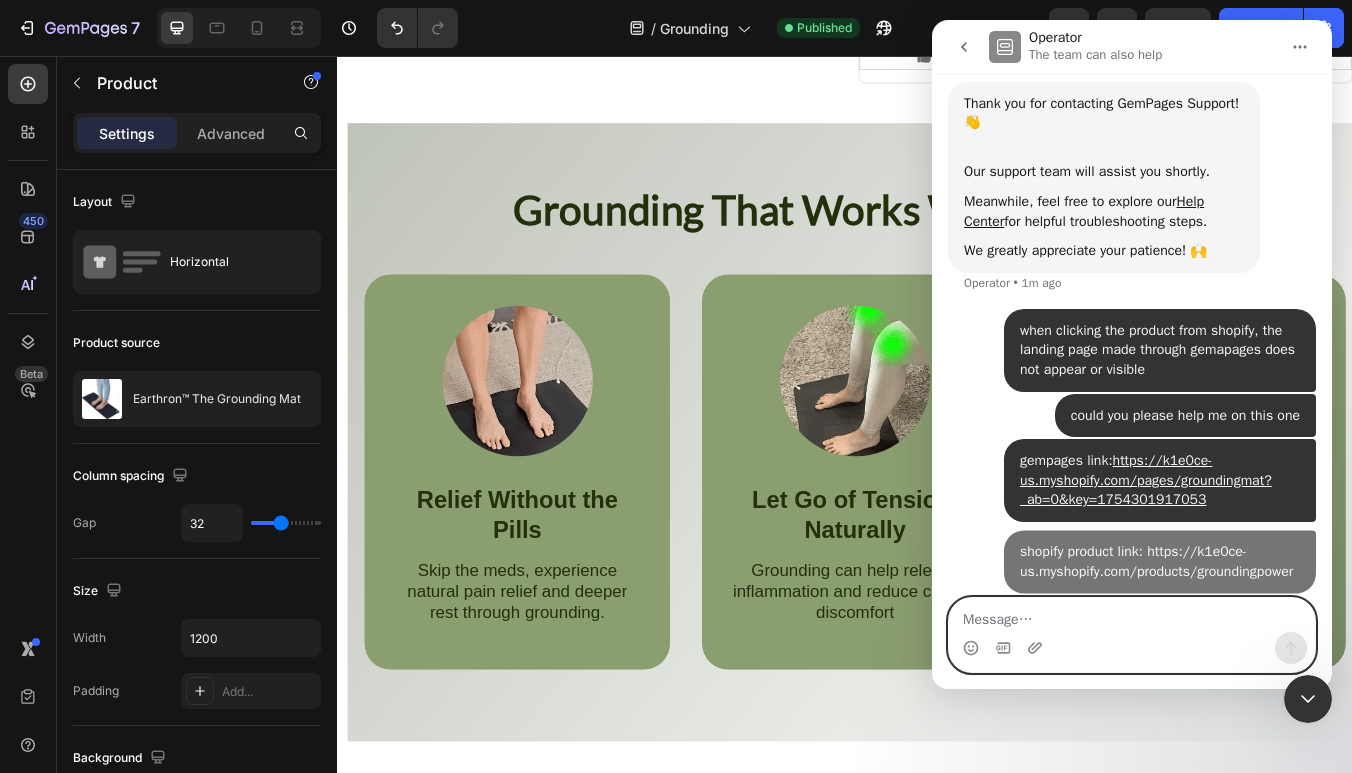 scroll, scrollTop: 265, scrollLeft: 0, axis: vertical 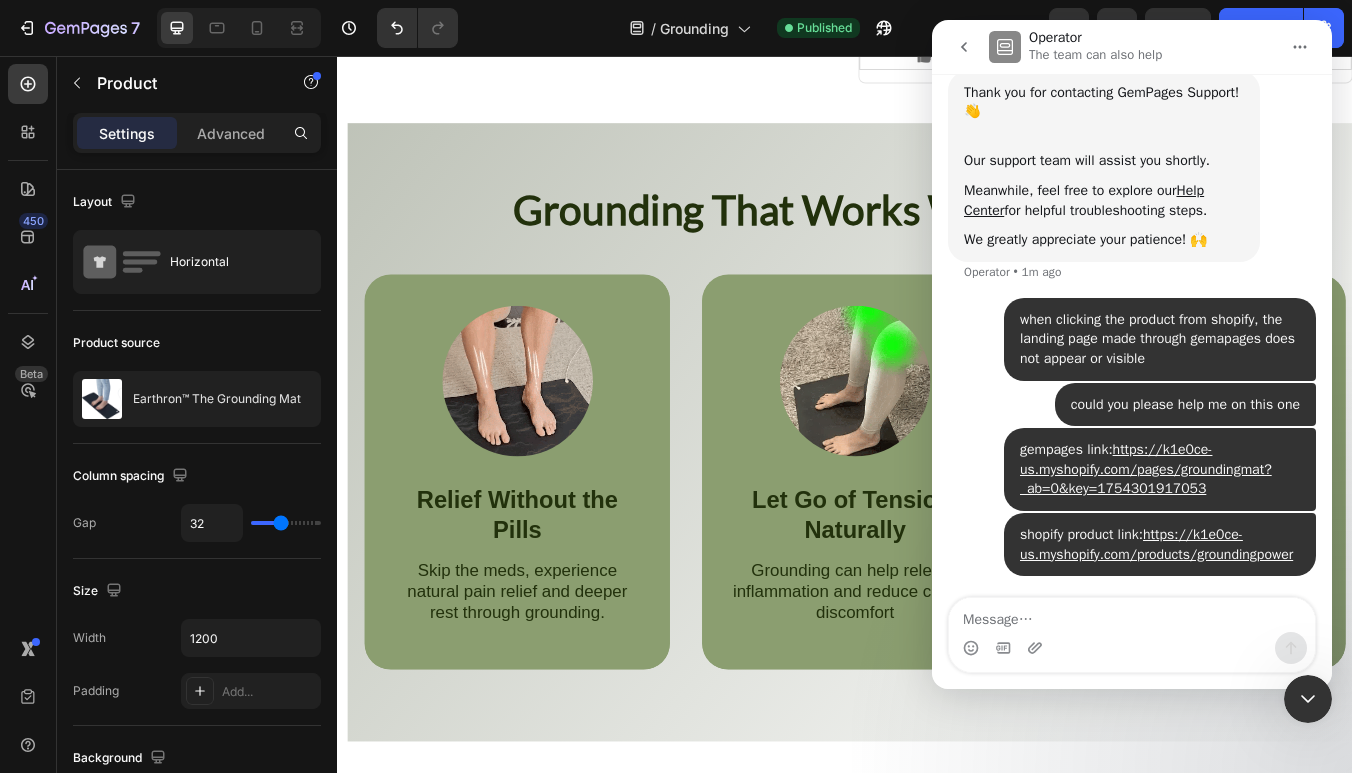 click at bounding box center (1308, 699) 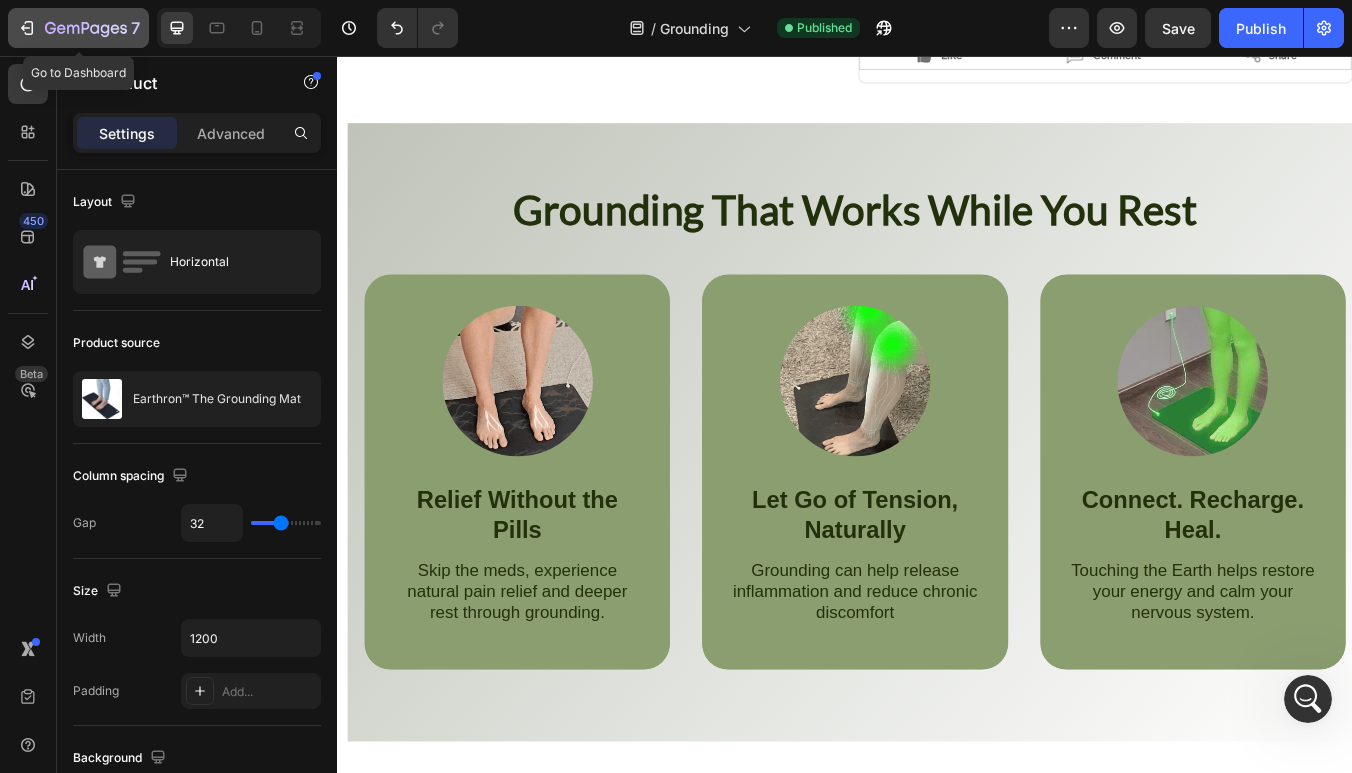 click 